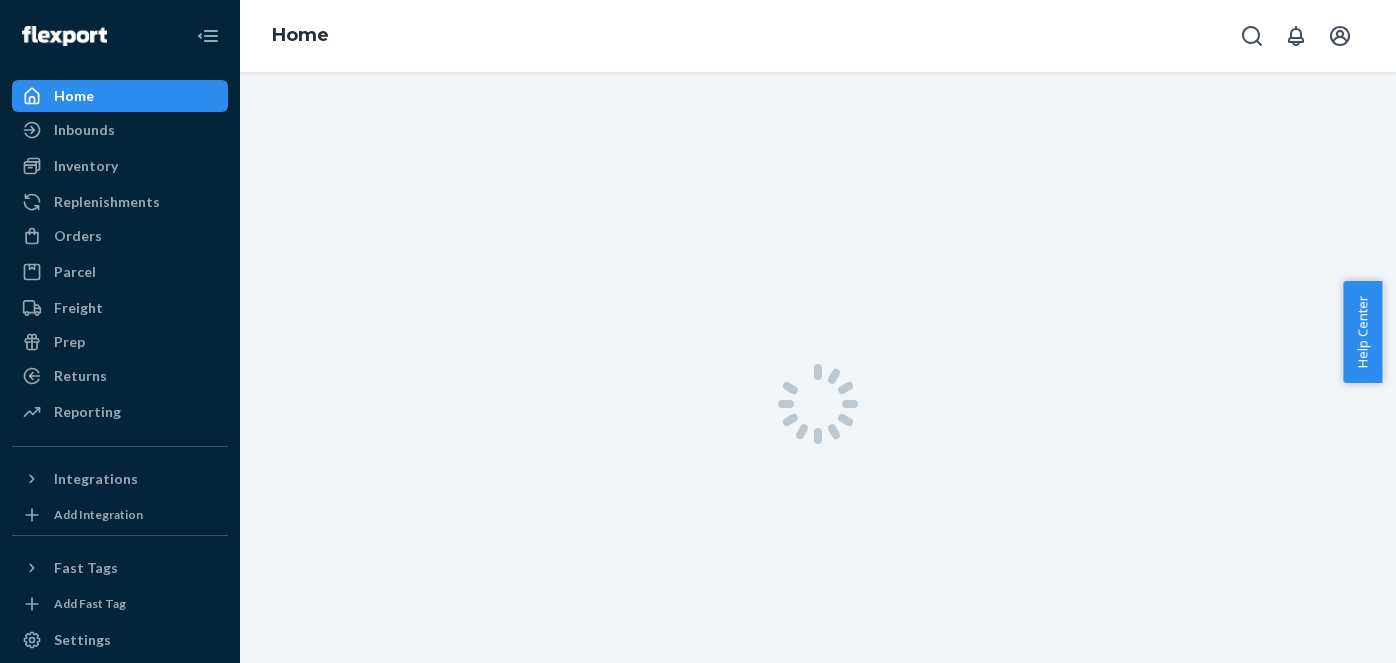 scroll, scrollTop: 0, scrollLeft: 0, axis: both 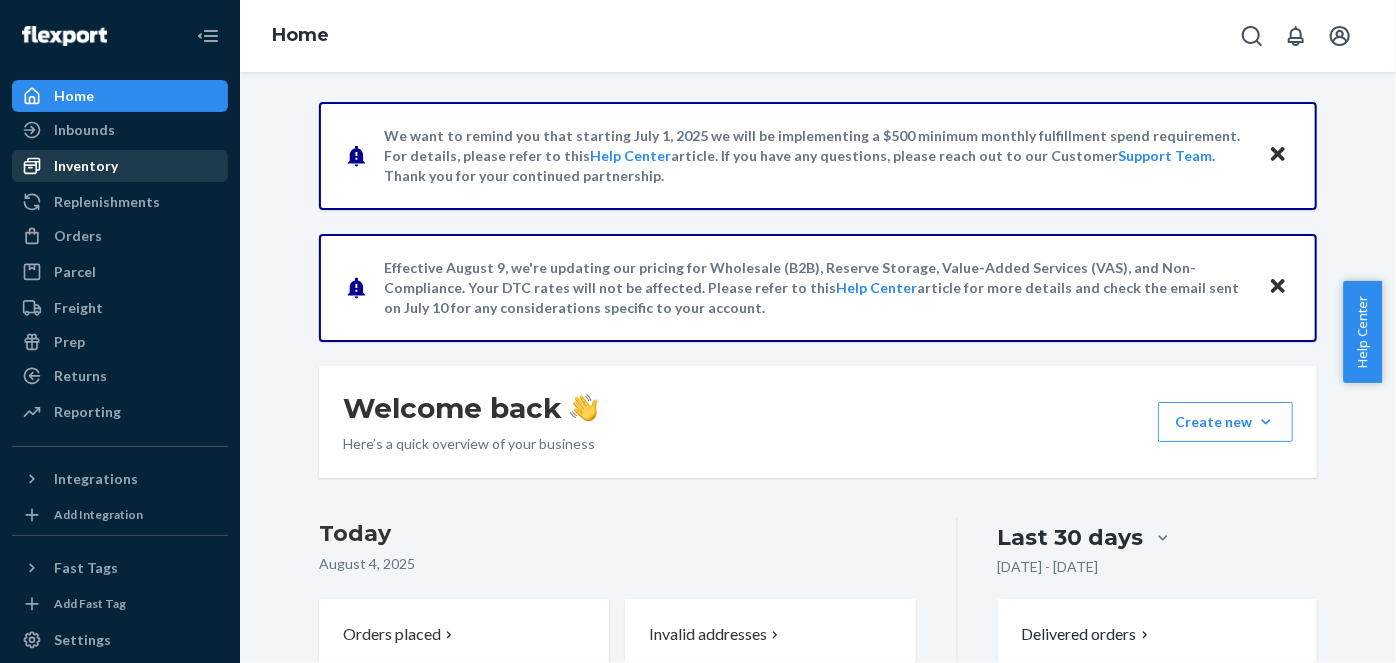 click on "Inventory" at bounding box center (120, 166) 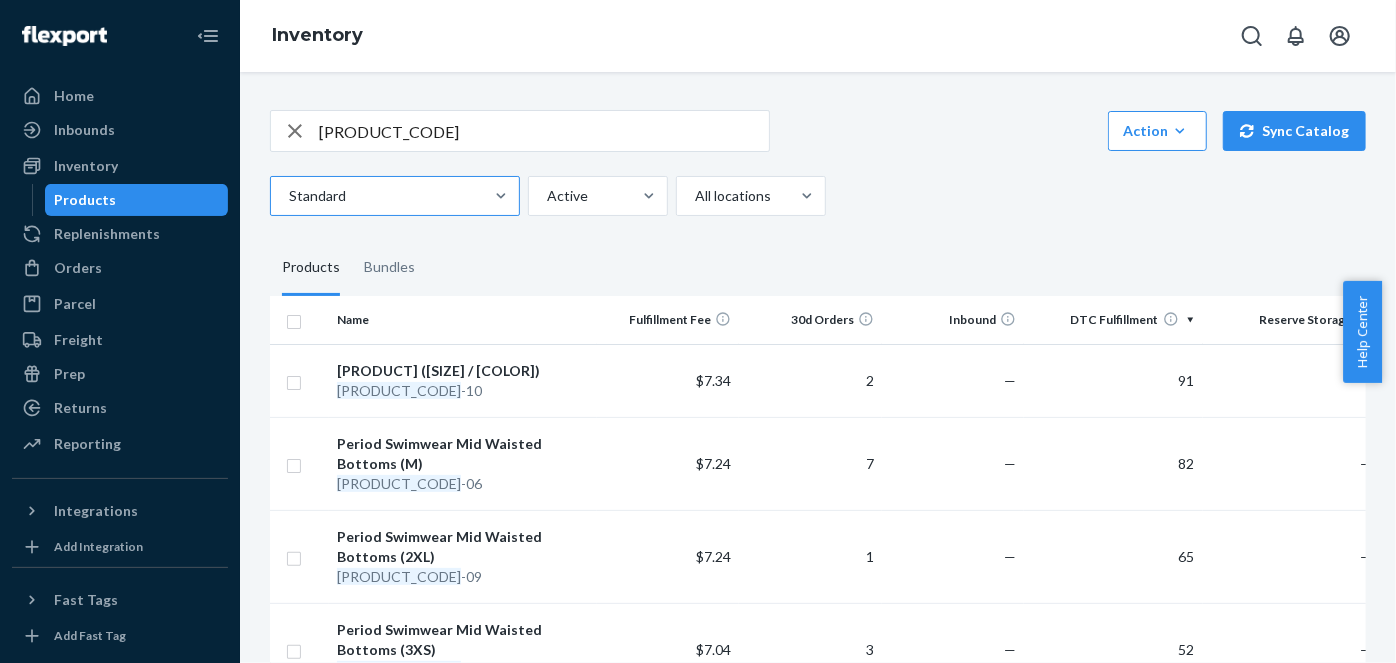 scroll, scrollTop: 0, scrollLeft: 0, axis: both 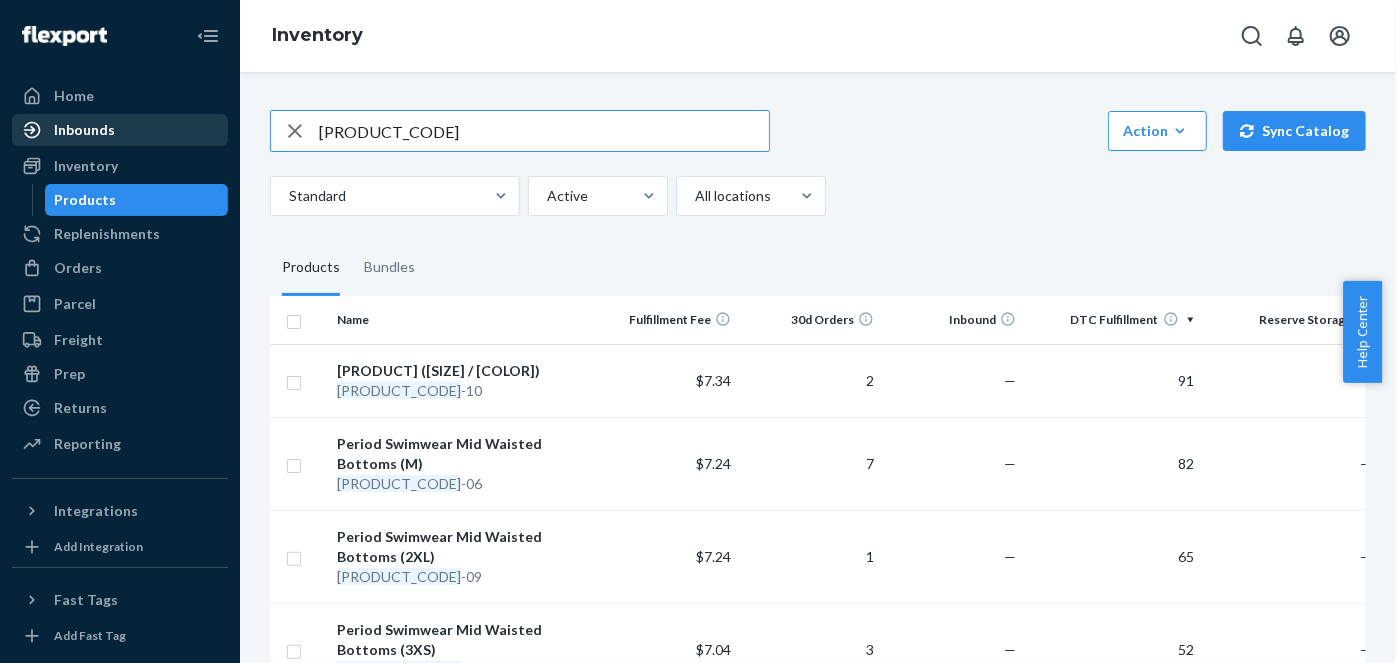 drag, startPoint x: 163, startPoint y: 113, endPoint x: 150, endPoint y: 113, distance: 13 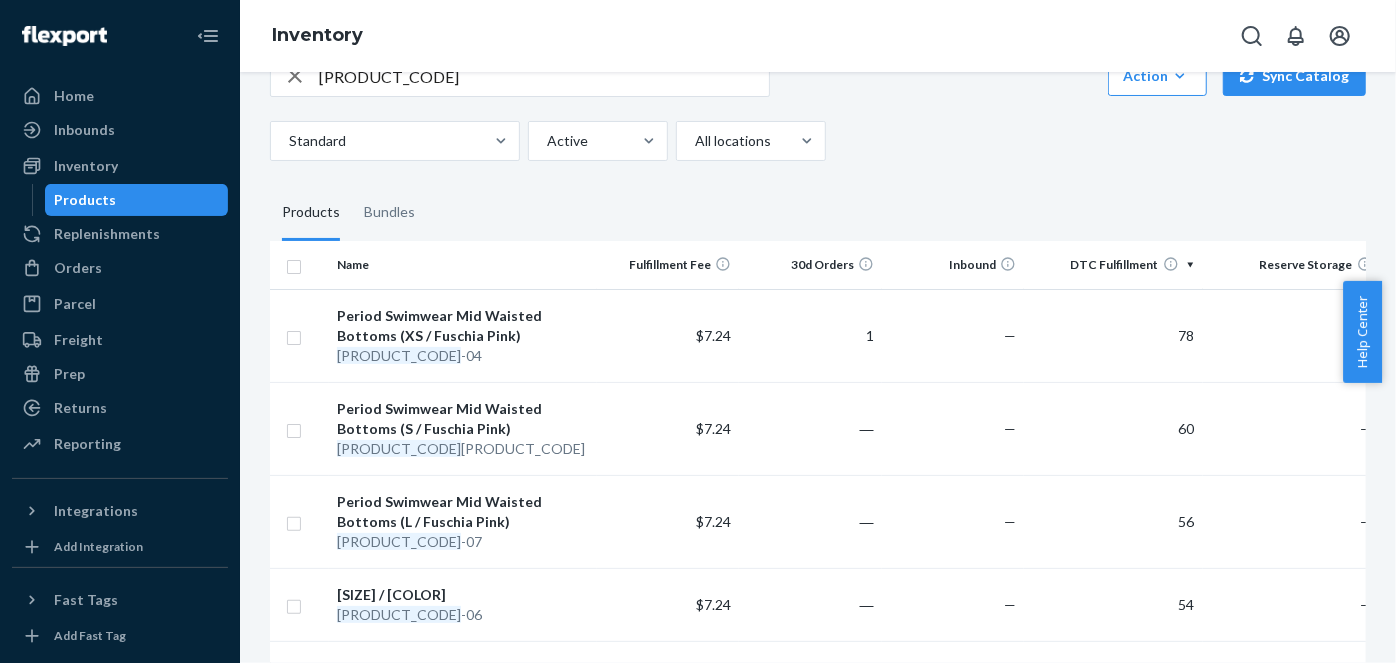 scroll, scrollTop: 0, scrollLeft: 0, axis: both 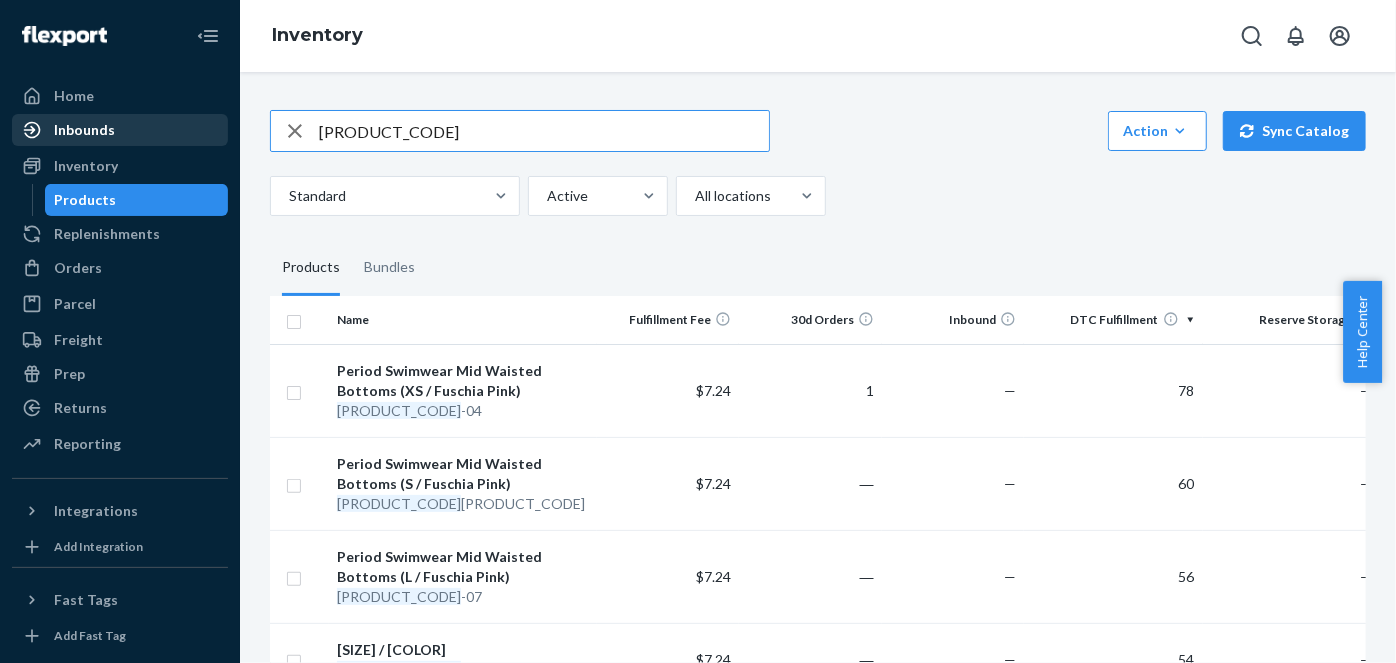 drag, startPoint x: 200, startPoint y: 135, endPoint x: 145, endPoint y: 134, distance: 55.00909 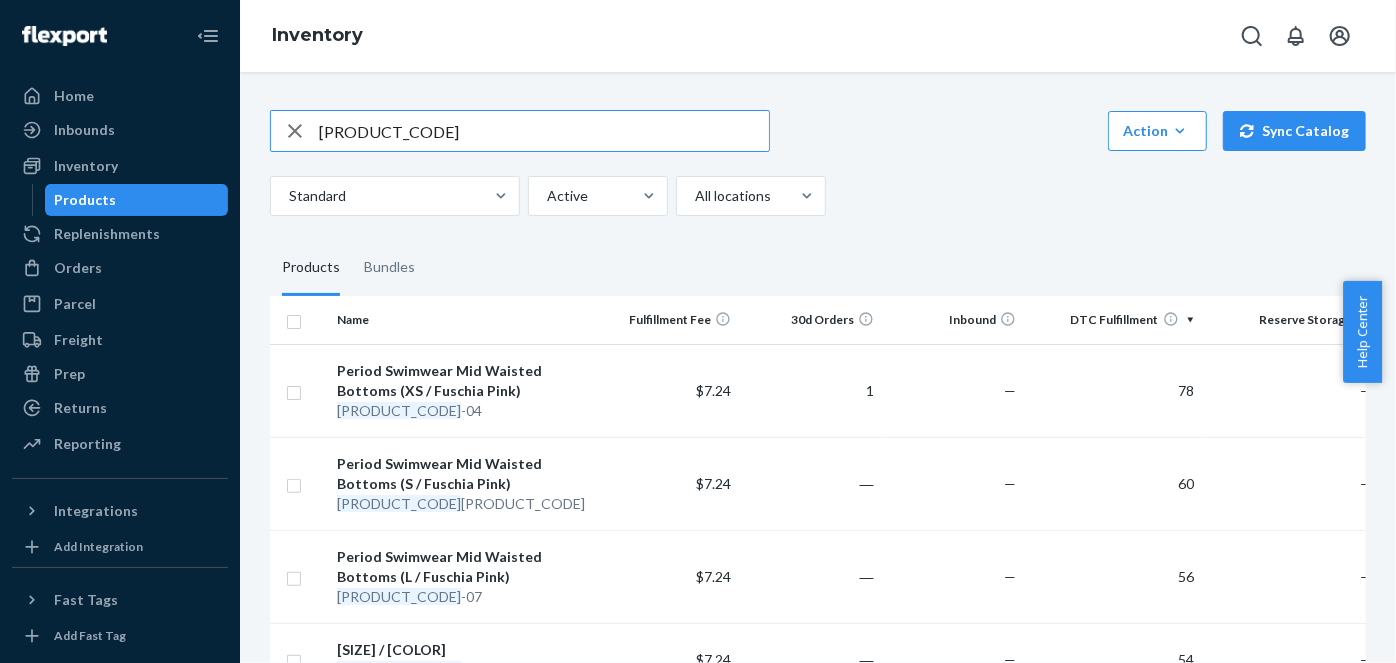 paste on "800622-01" 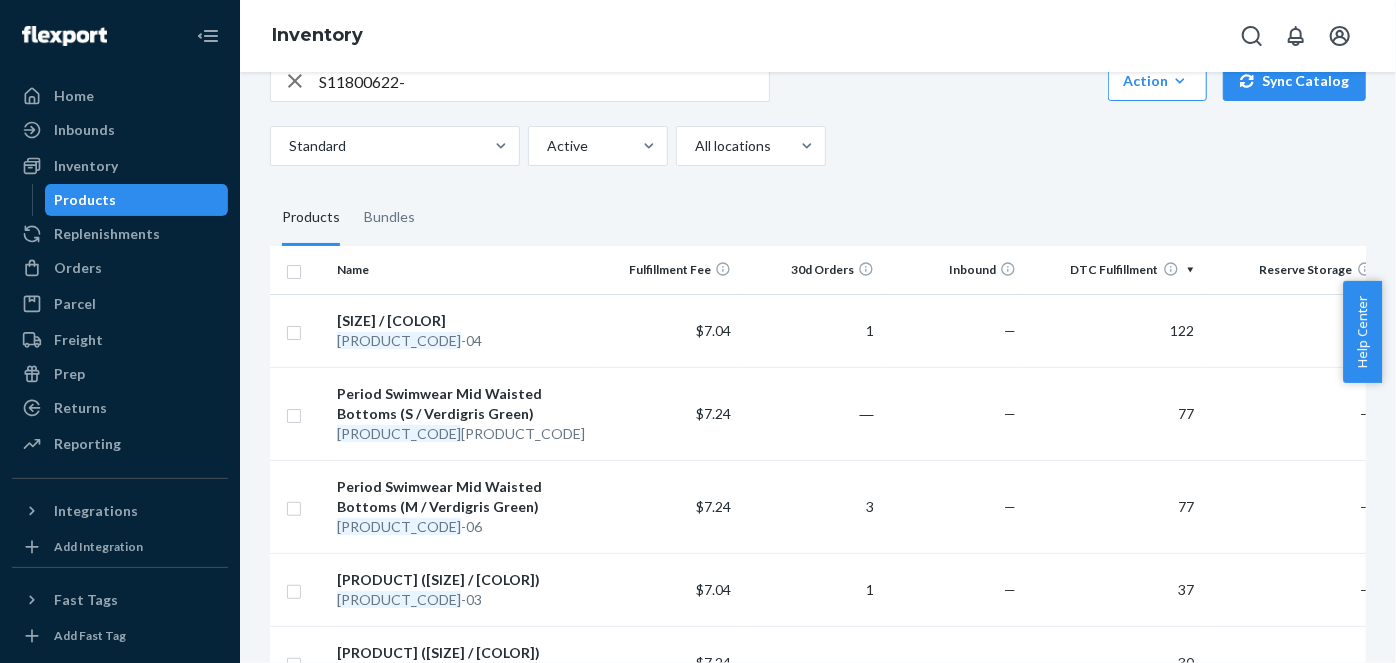 scroll, scrollTop: 0, scrollLeft: 0, axis: both 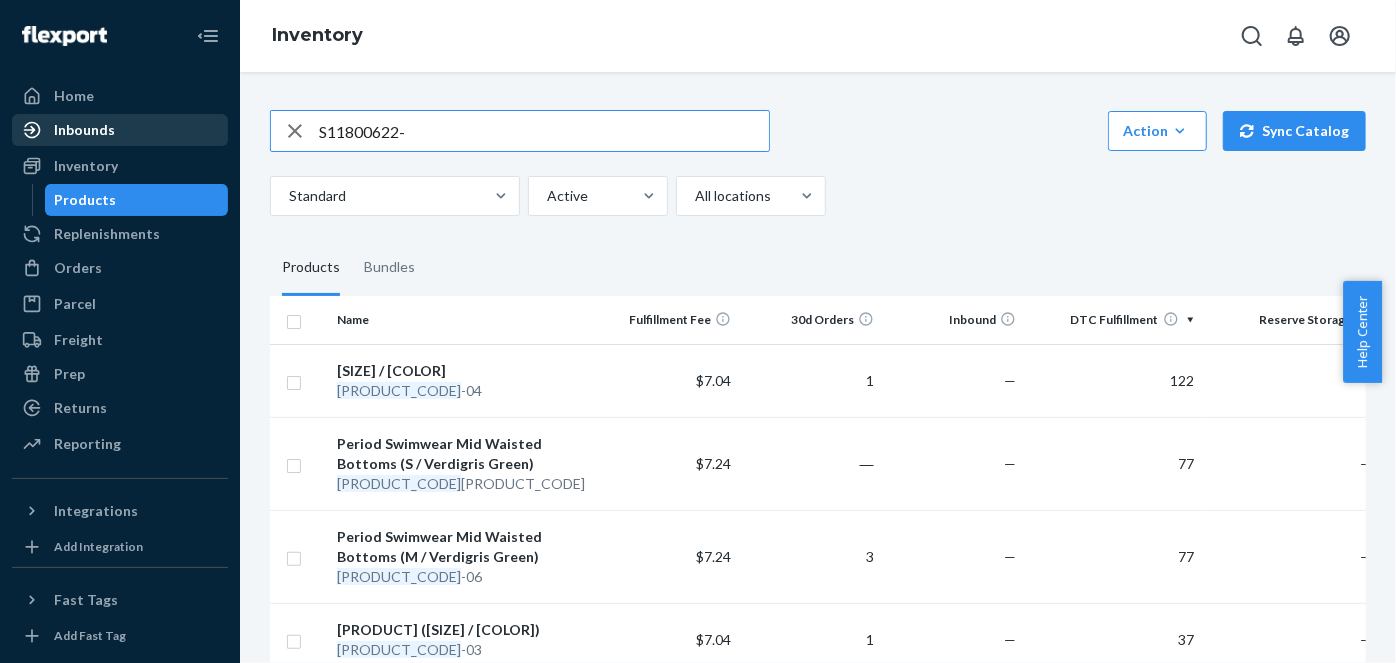 drag, startPoint x: 467, startPoint y: 118, endPoint x: 163, endPoint y: 126, distance: 304.10526 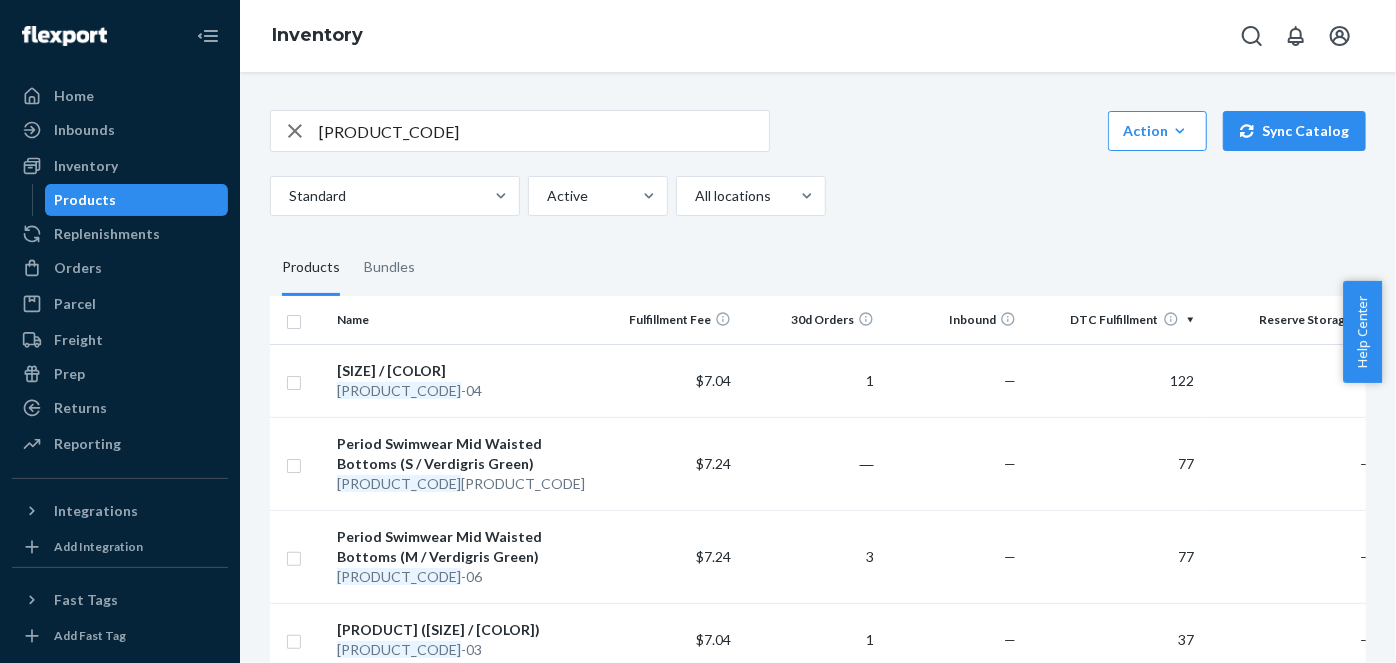 click on "[PRODUCT_CODE]" at bounding box center [544, 131] 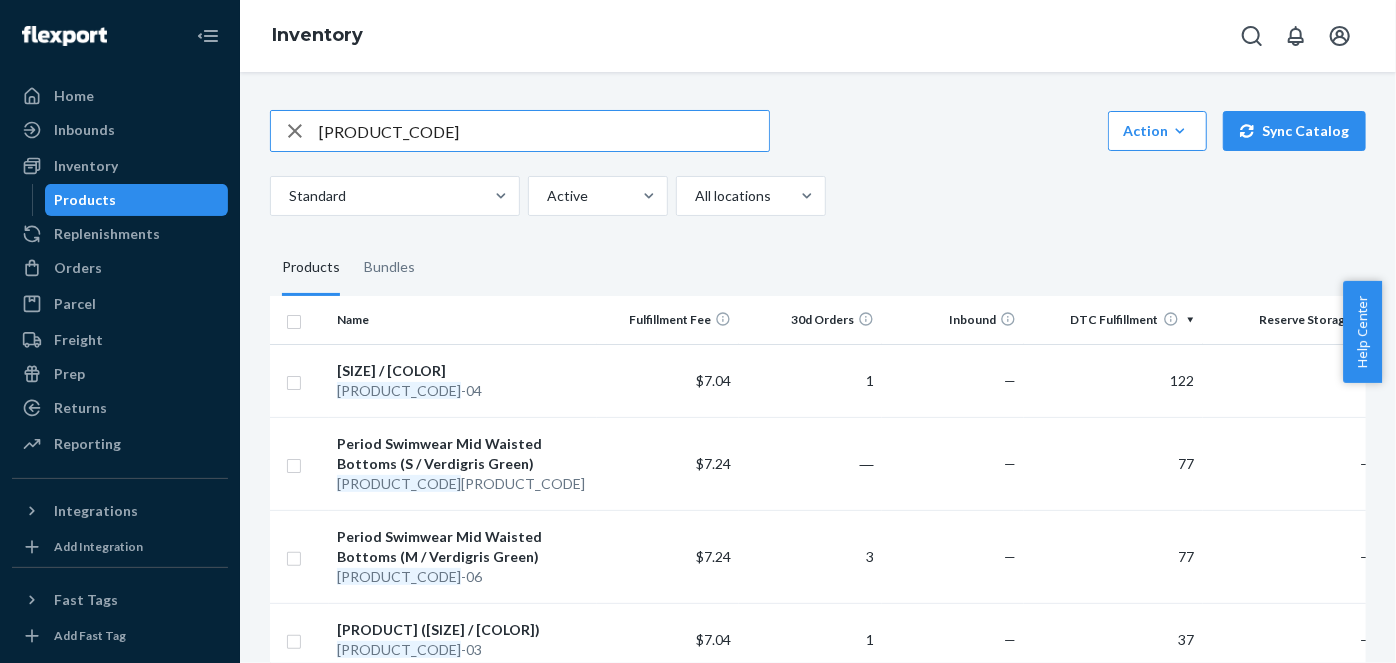 drag, startPoint x: 545, startPoint y: 136, endPoint x: 0, endPoint y: 114, distance: 545.44385 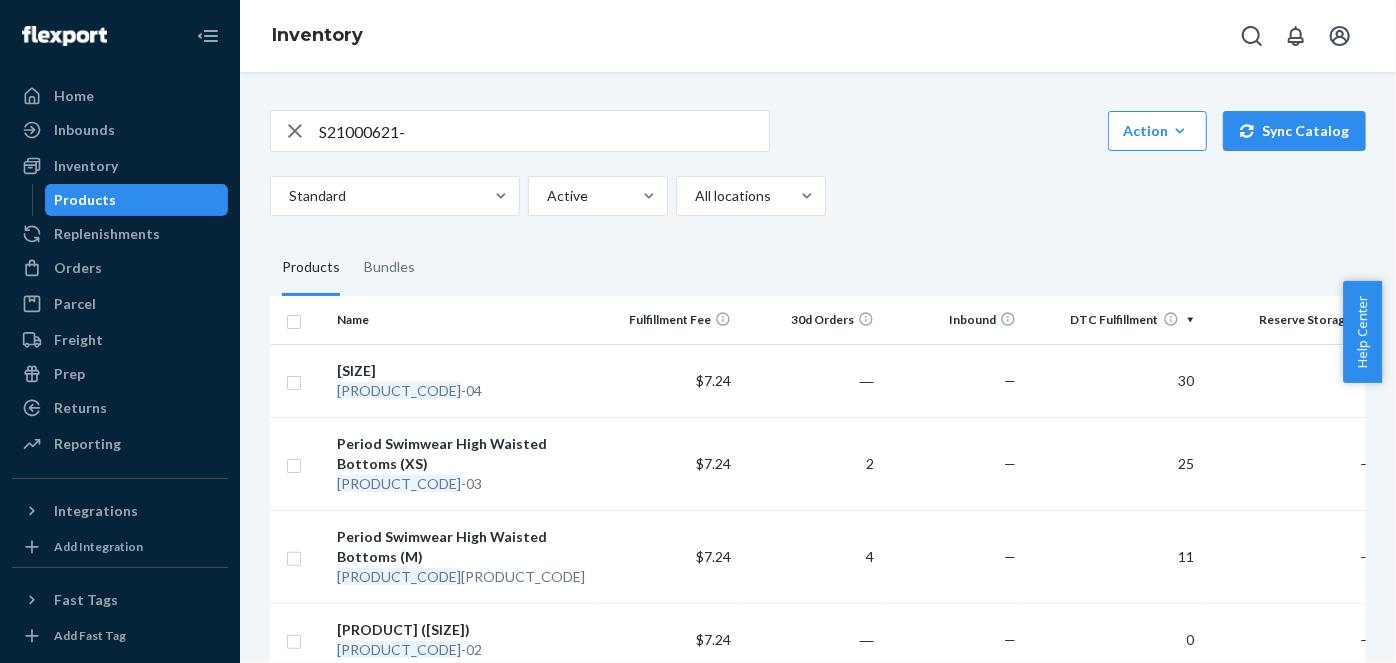 scroll, scrollTop: 0, scrollLeft: 0, axis: both 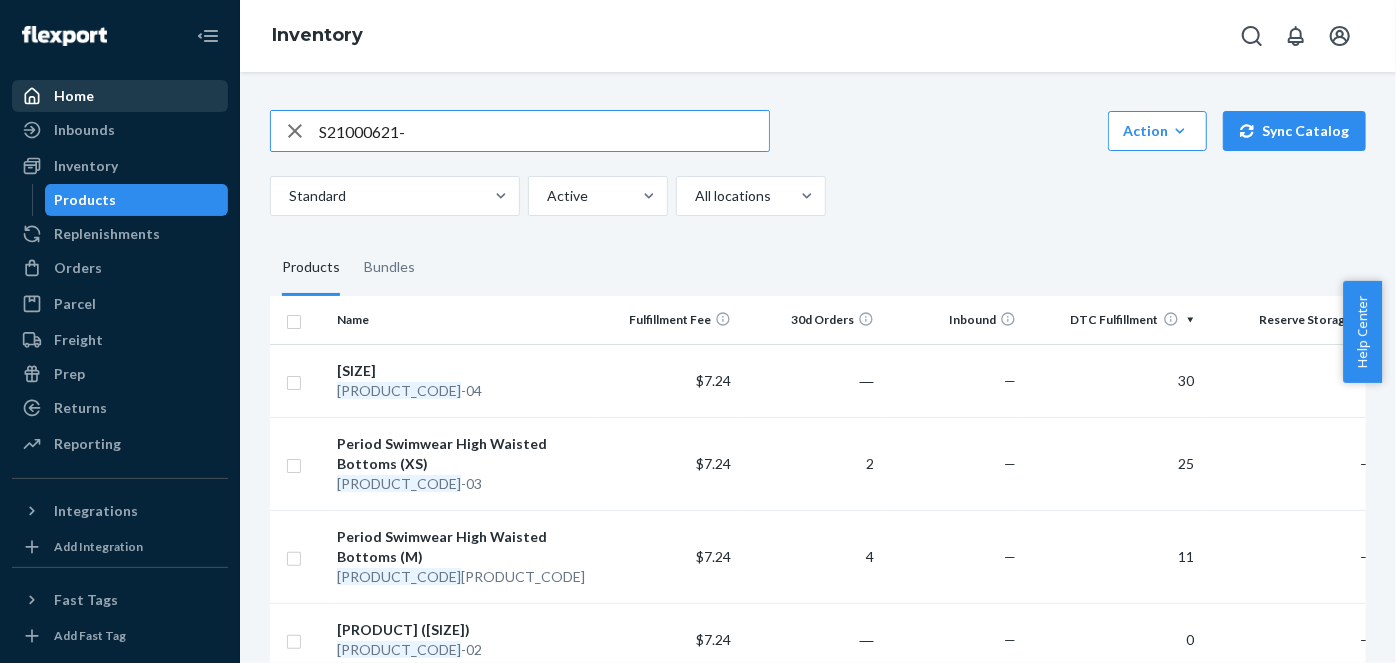 drag, startPoint x: 424, startPoint y: 115, endPoint x: 194, endPoint y: 110, distance: 230.05434 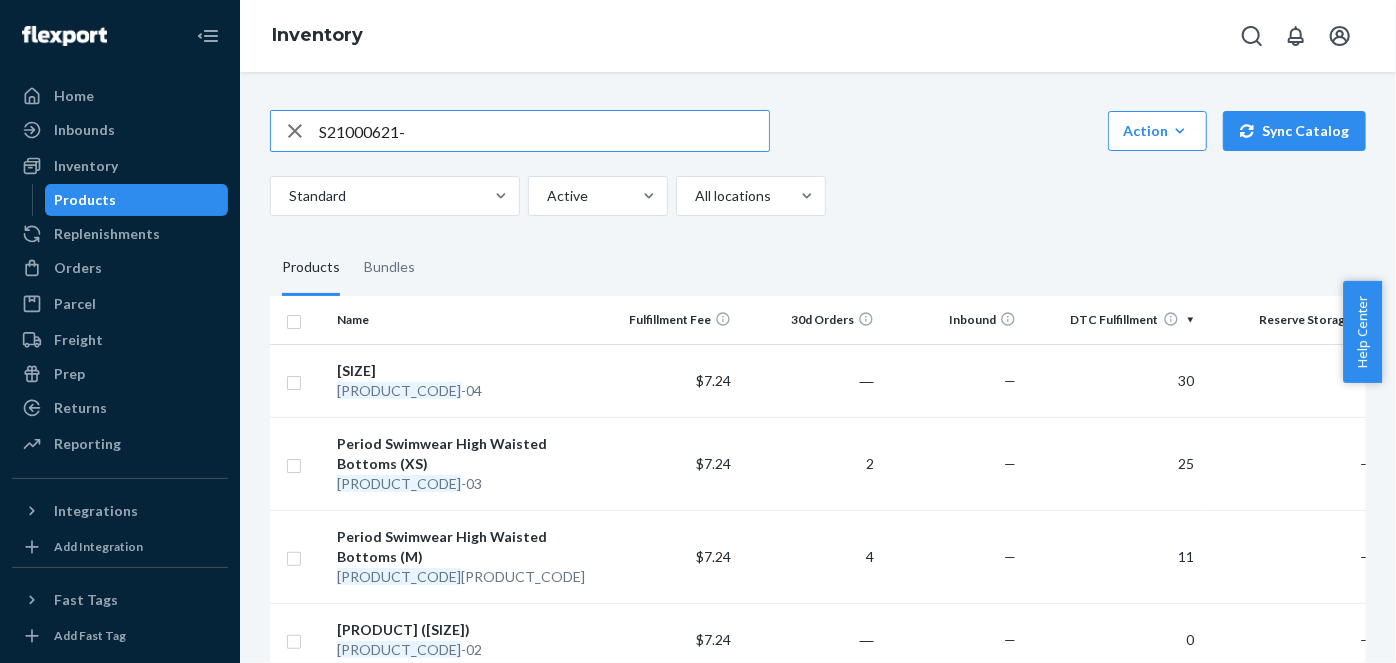 paste on "[PRODUCT_CODE]" 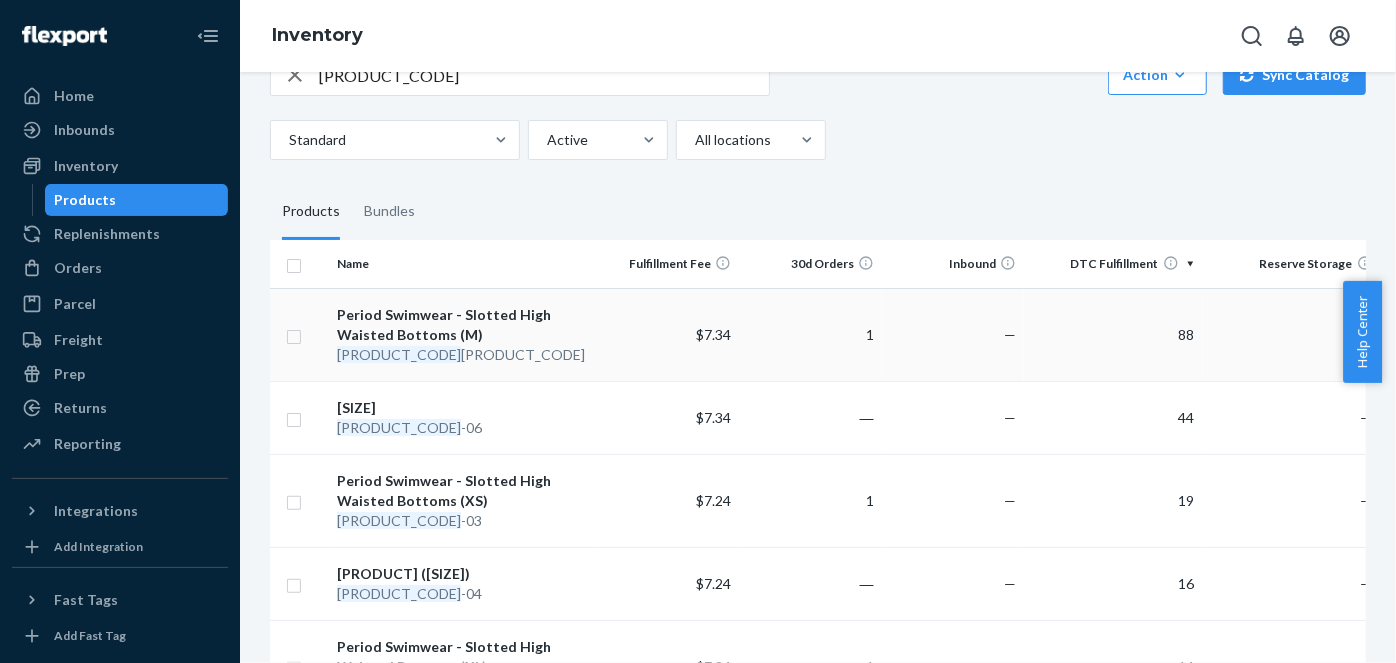 scroll, scrollTop: 0, scrollLeft: 0, axis: both 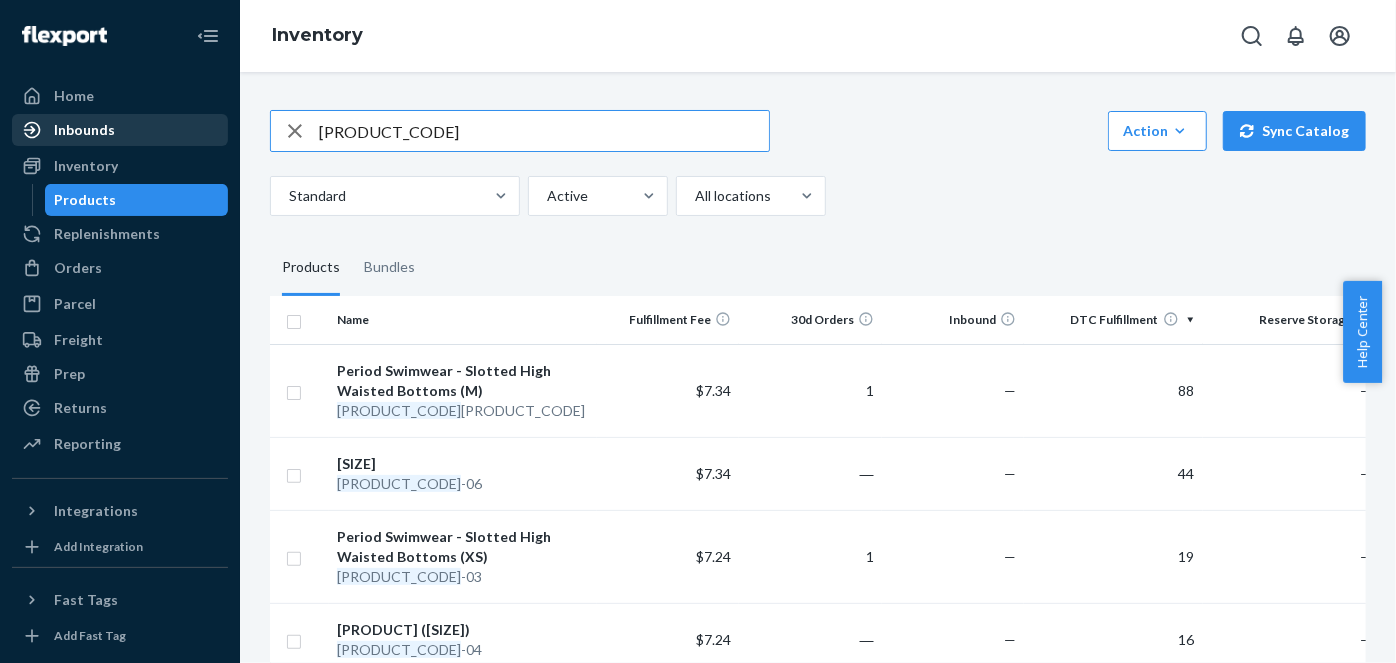 drag, startPoint x: 454, startPoint y: 126, endPoint x: 100, endPoint y: 124, distance: 354.00565 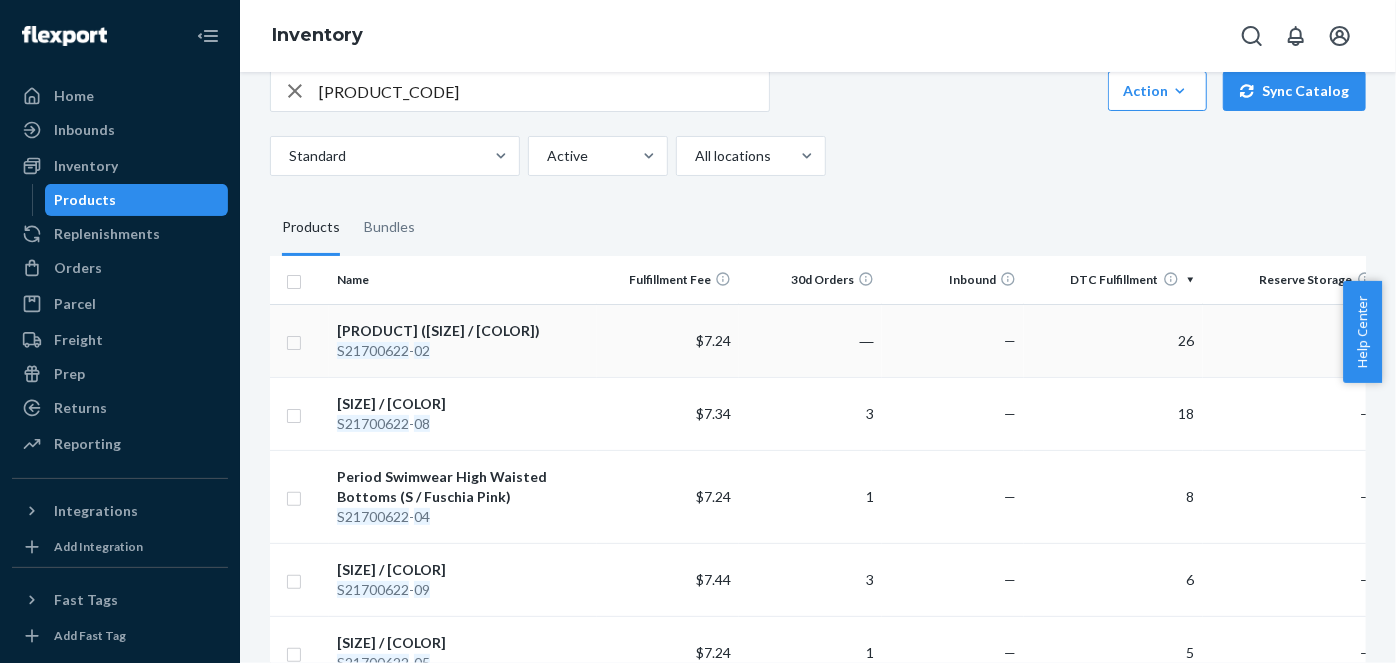 scroll, scrollTop: 0, scrollLeft: 0, axis: both 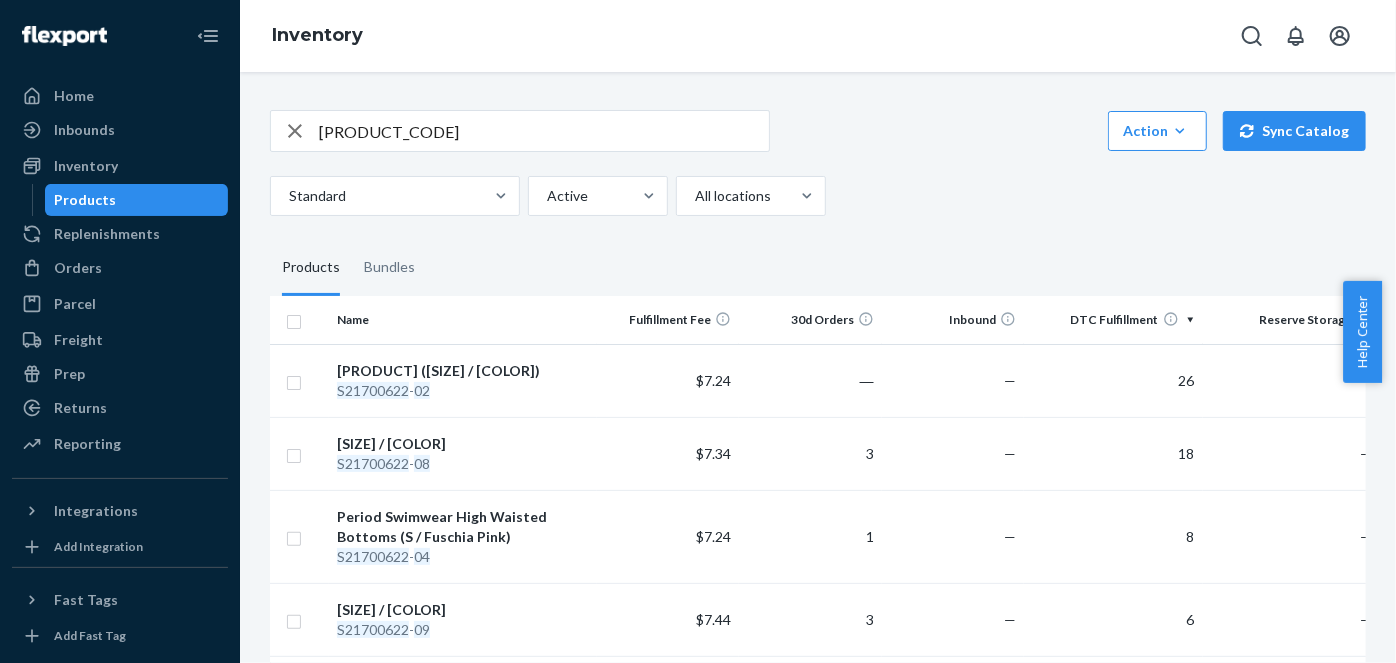 drag, startPoint x: 471, startPoint y: 130, endPoint x: 0, endPoint y: 106, distance: 471.61105 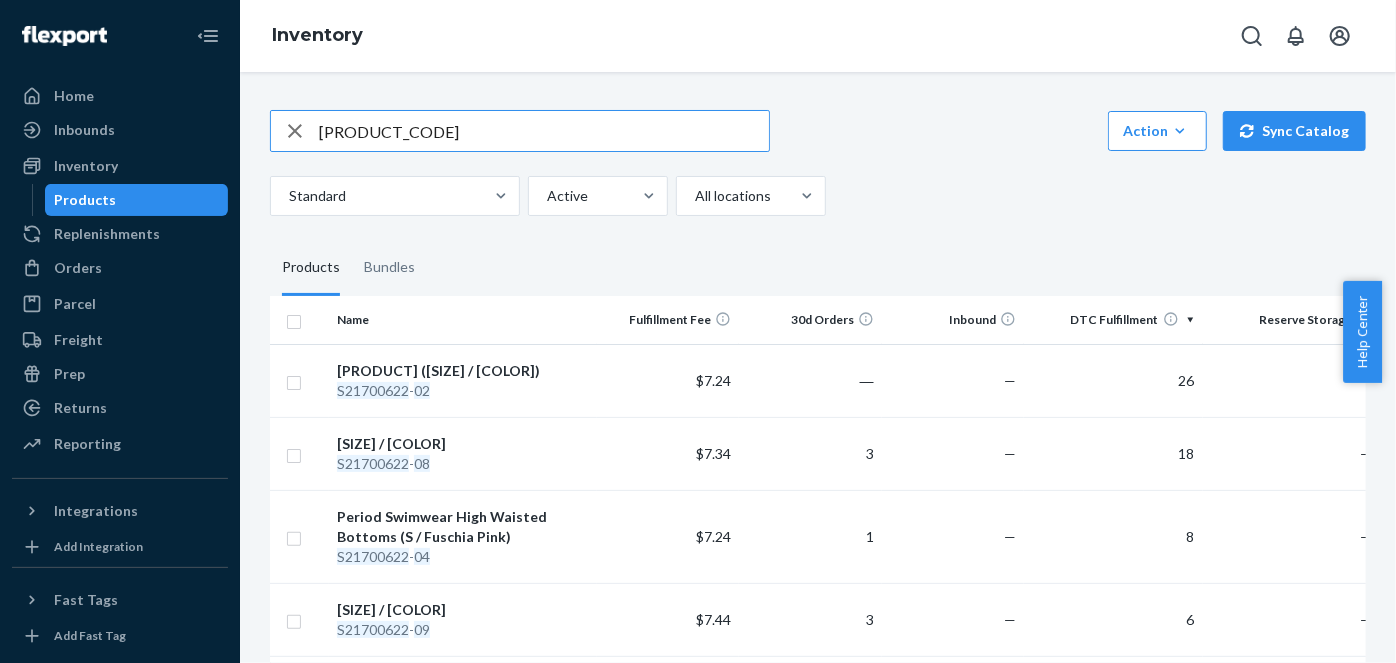 paste on "[PRODUCT_CODE]" 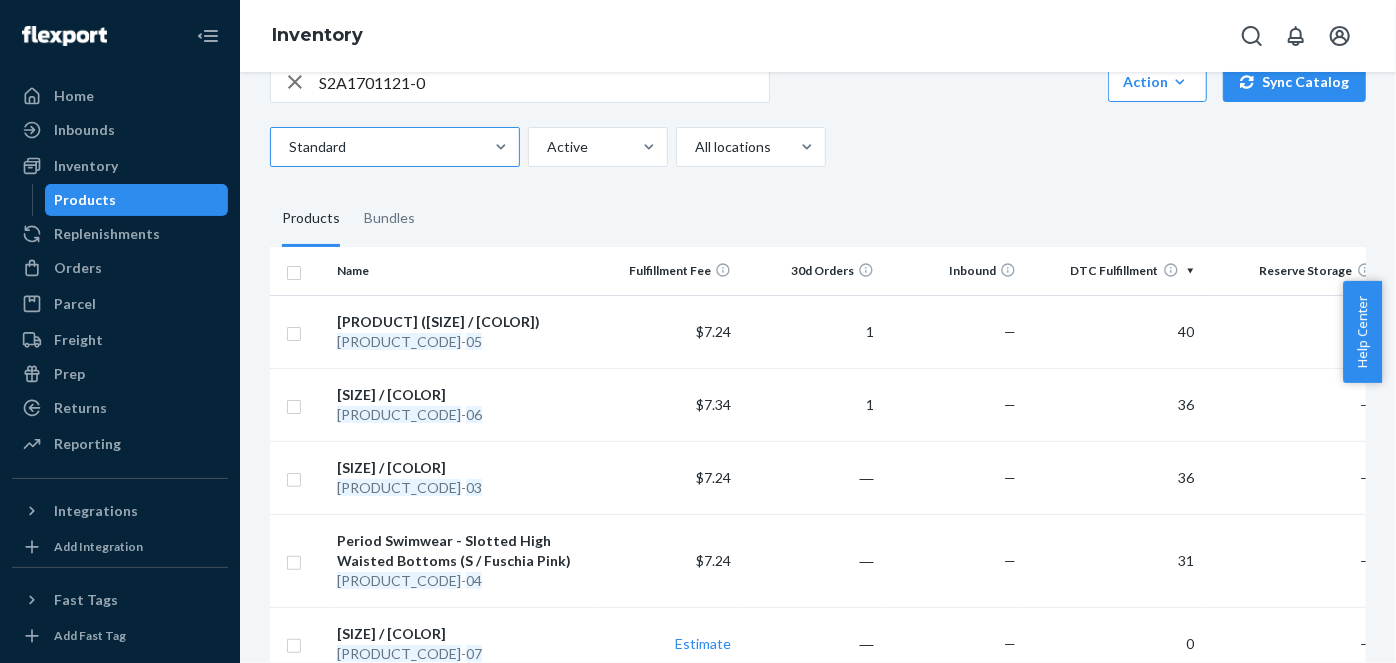 scroll, scrollTop: 0, scrollLeft: 0, axis: both 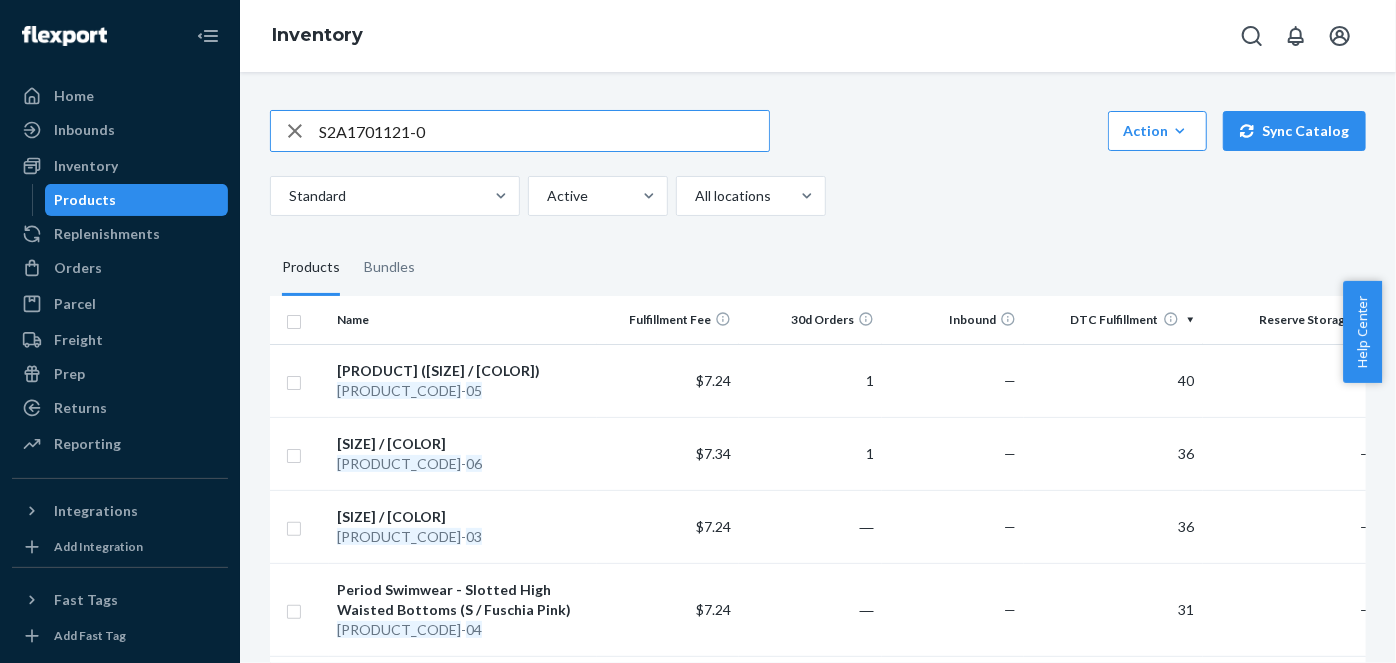 drag, startPoint x: 447, startPoint y: 145, endPoint x: 290, endPoint y: 125, distance: 158.26875 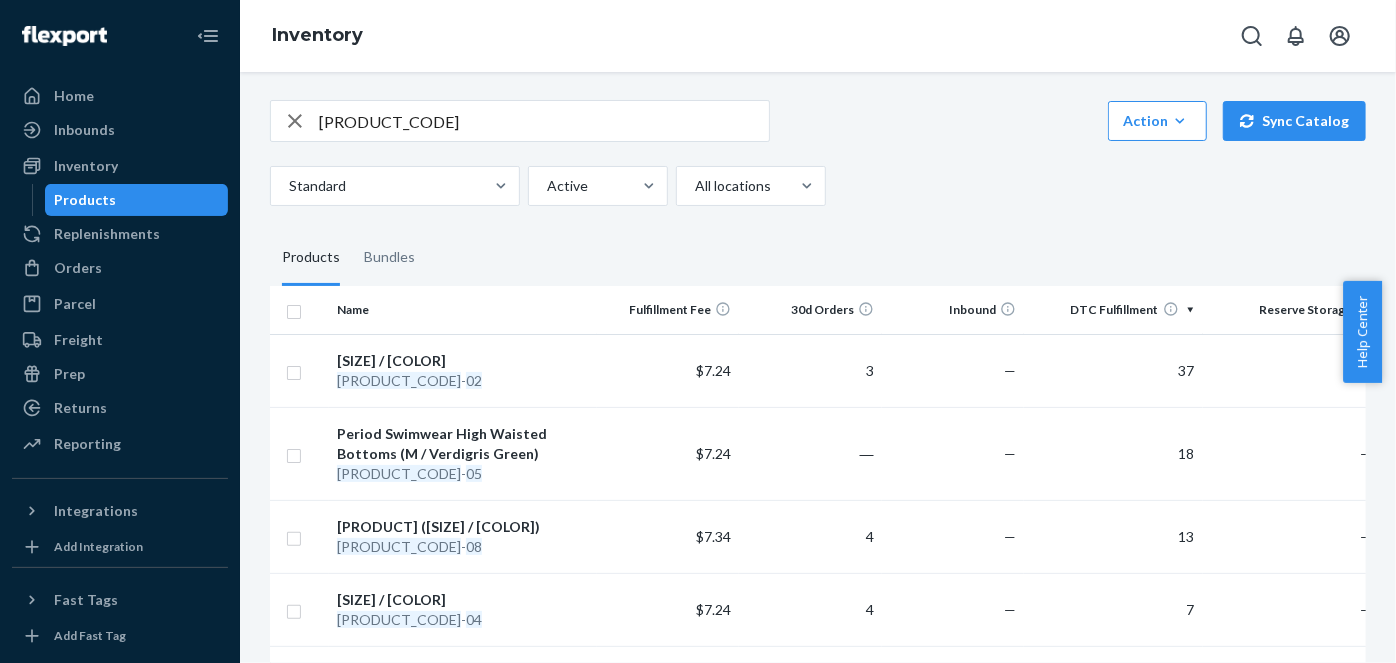 scroll, scrollTop: 0, scrollLeft: 0, axis: both 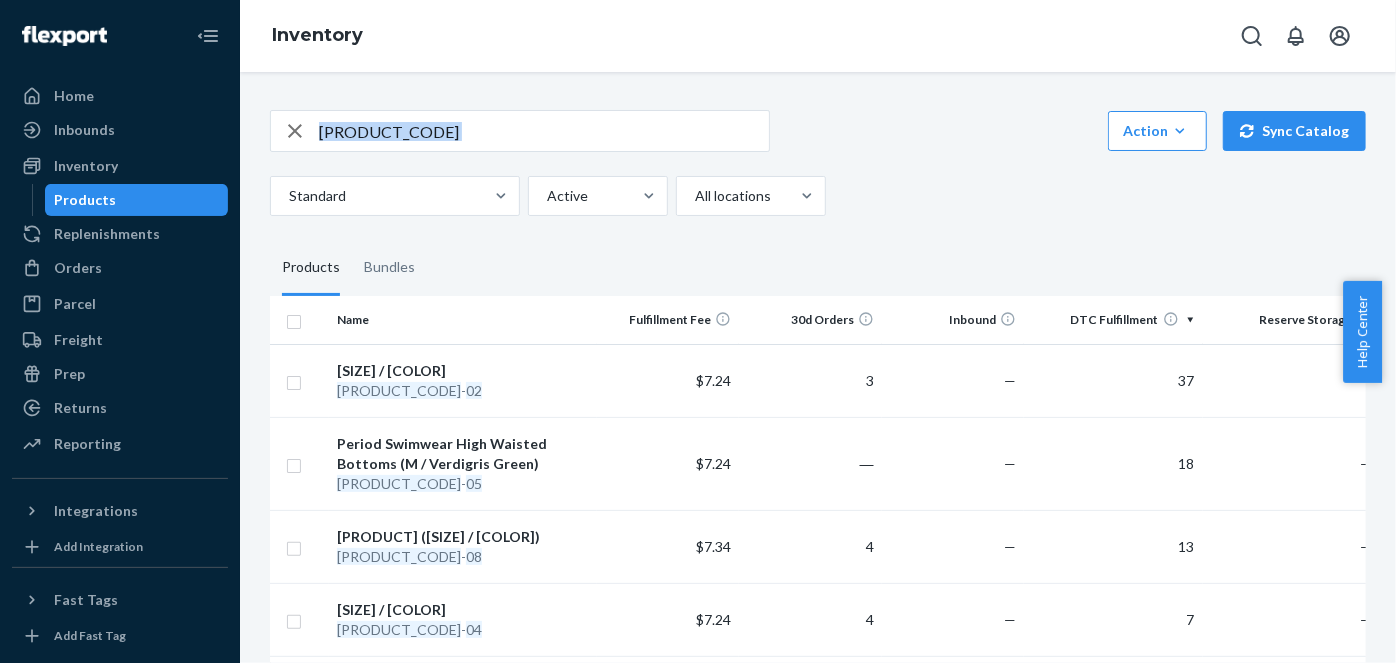 drag, startPoint x: 442, startPoint y: 107, endPoint x: 221, endPoint y: 120, distance: 221.38202 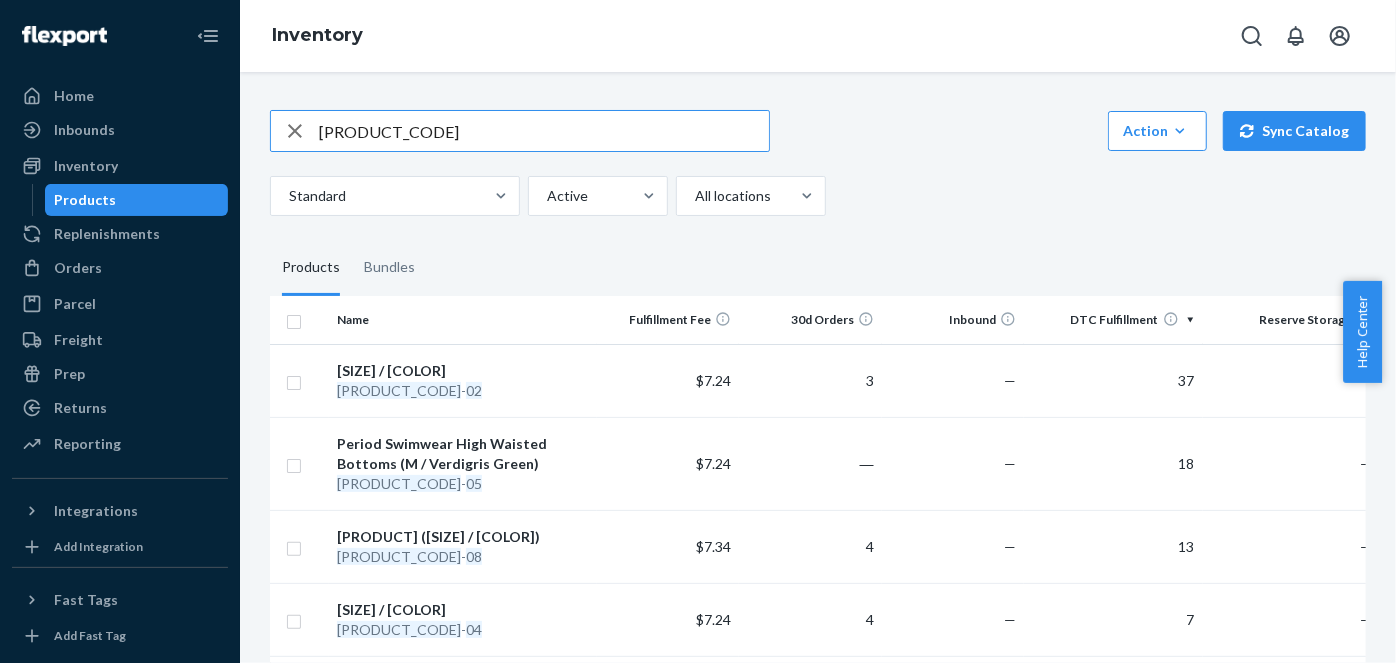 drag, startPoint x: 417, startPoint y: 136, endPoint x: 216, endPoint y: 118, distance: 201.80437 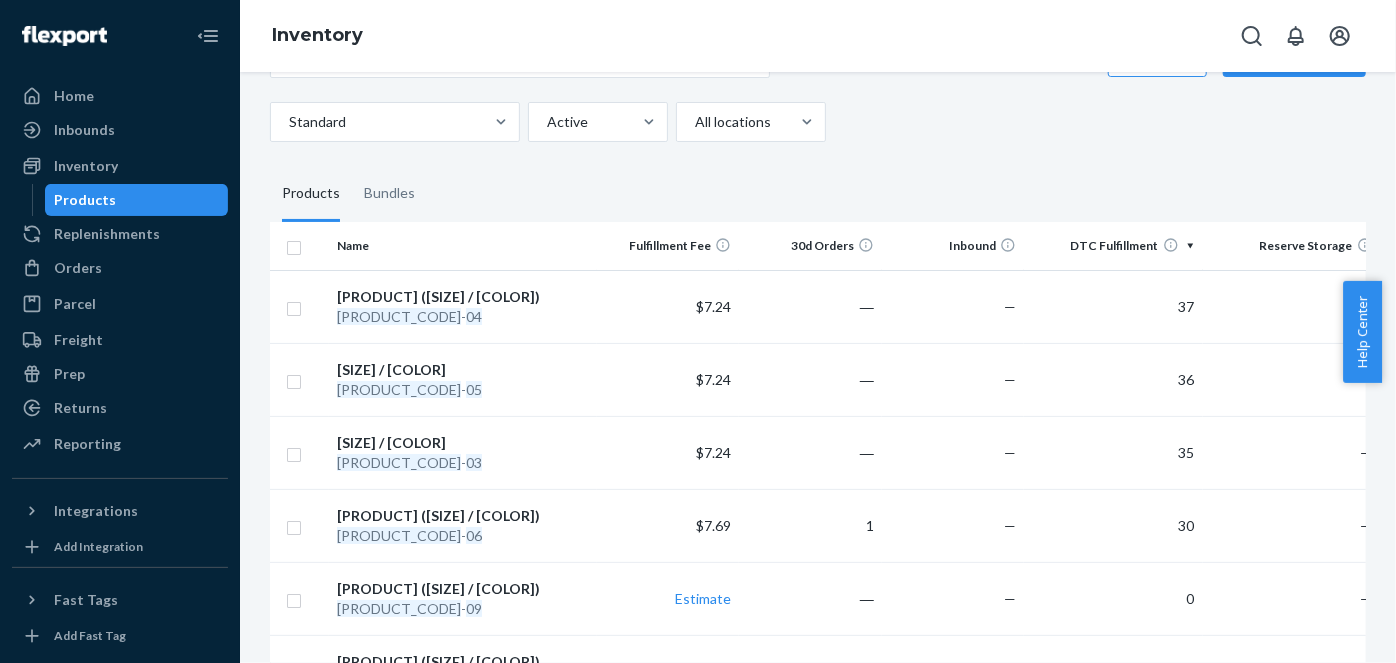 scroll, scrollTop: 0, scrollLeft: 0, axis: both 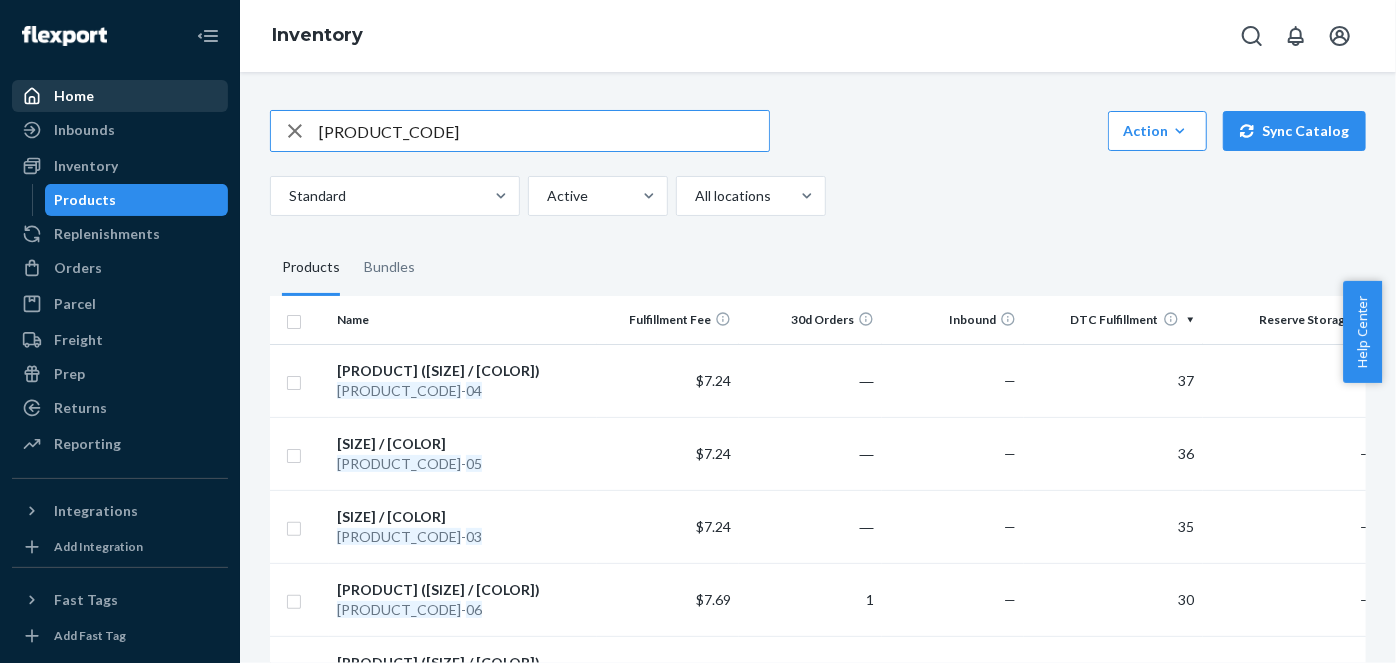 drag, startPoint x: 462, startPoint y: 120, endPoint x: 213, endPoint y: 100, distance: 249.80193 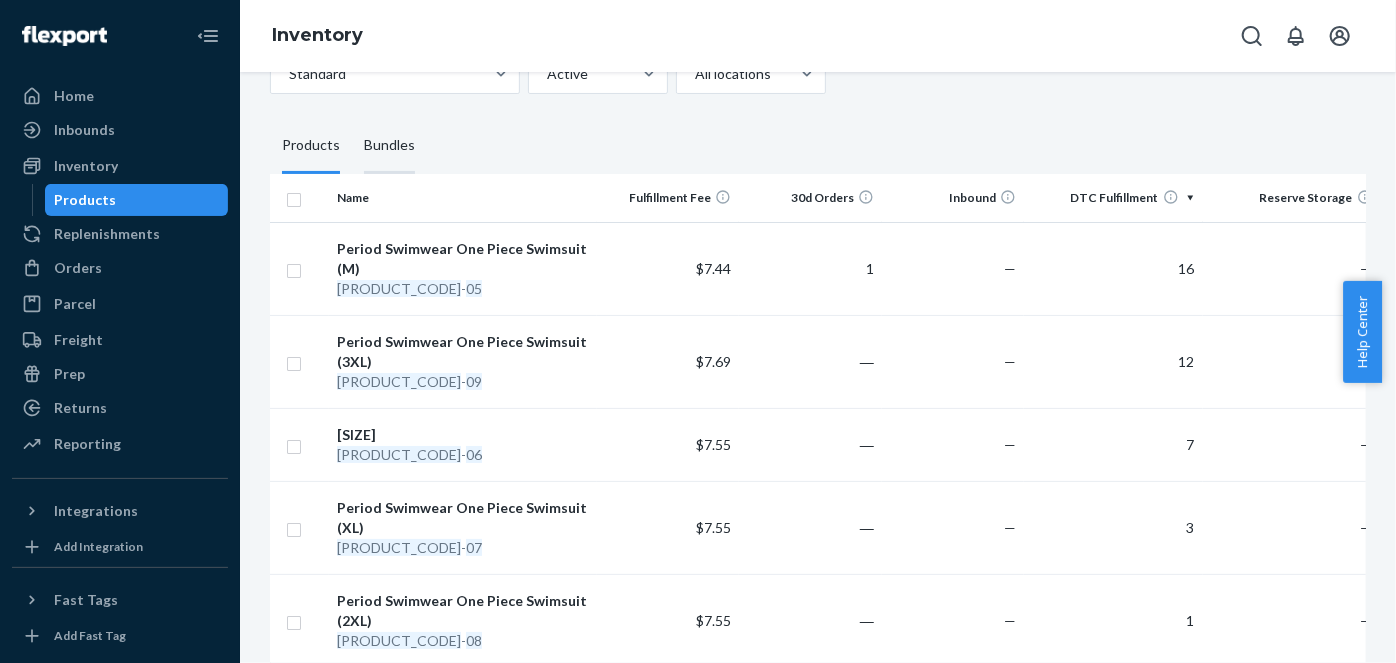 scroll, scrollTop: 0, scrollLeft: 0, axis: both 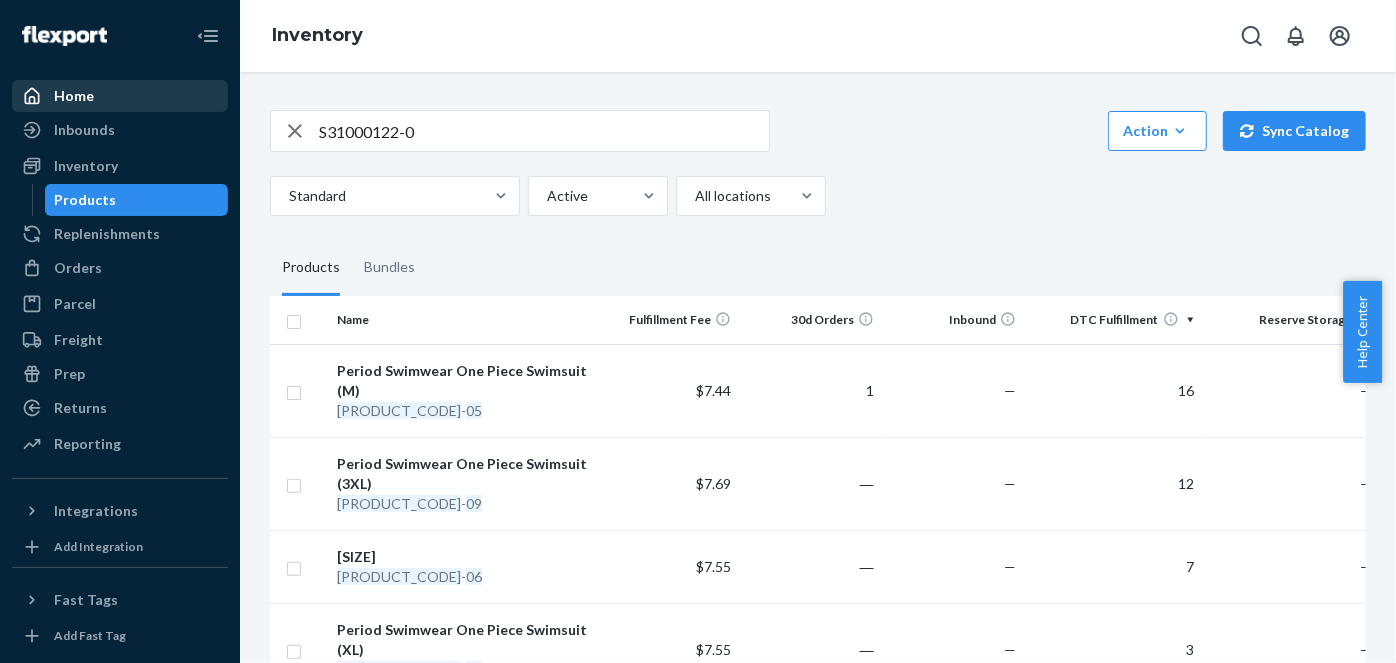drag, startPoint x: 455, startPoint y: 130, endPoint x: 56, endPoint y: 91, distance: 400.9015 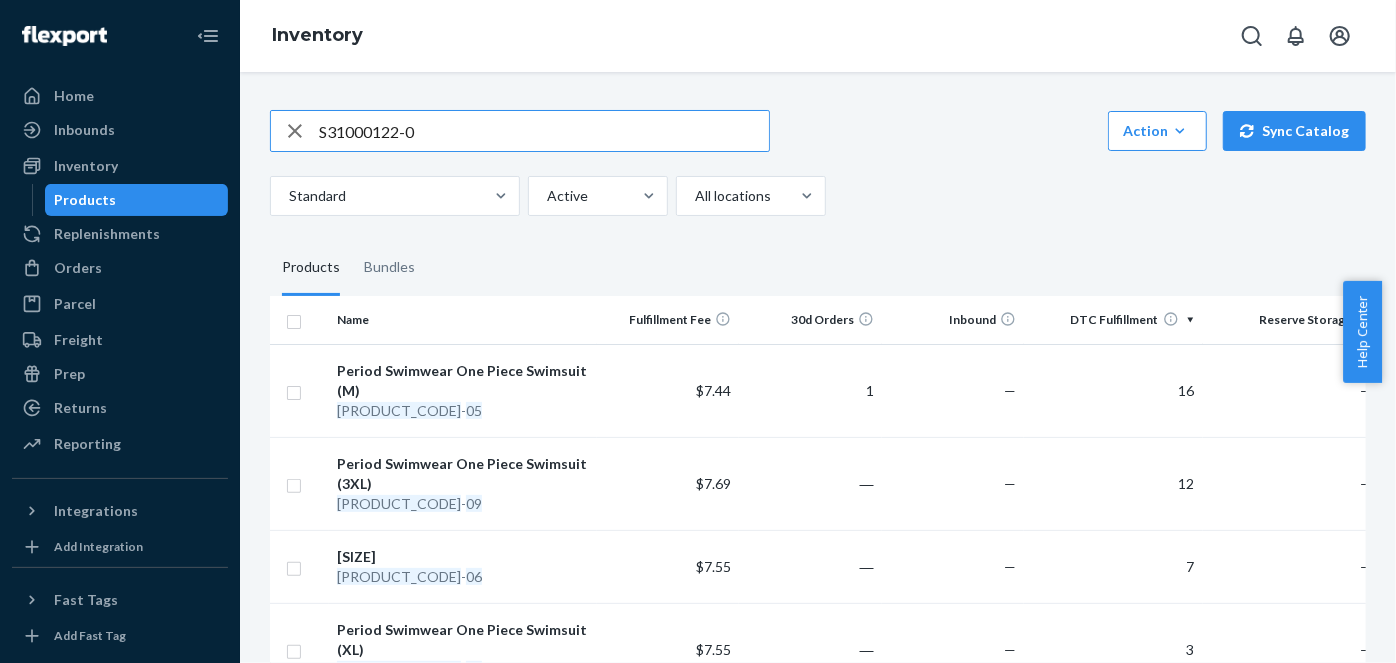 paste on "[PRODUCT_CODE]" 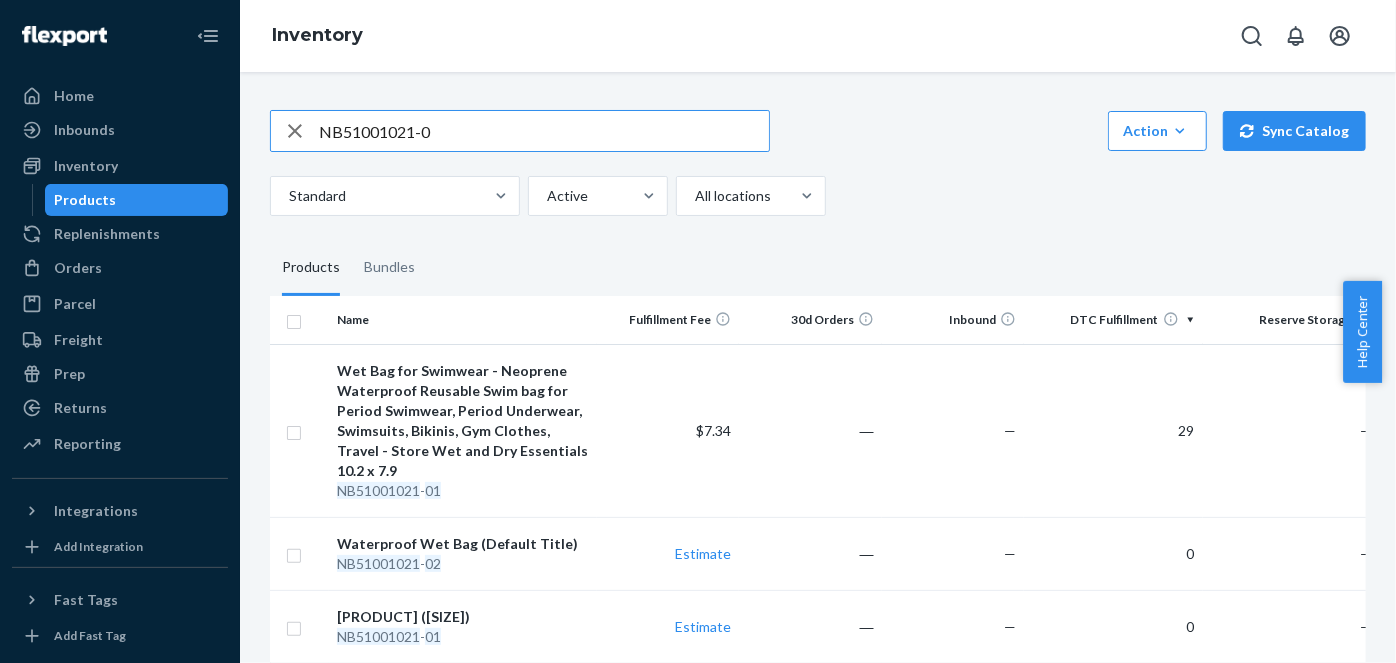 drag, startPoint x: 466, startPoint y: 133, endPoint x: 265, endPoint y: 98, distance: 204.0245 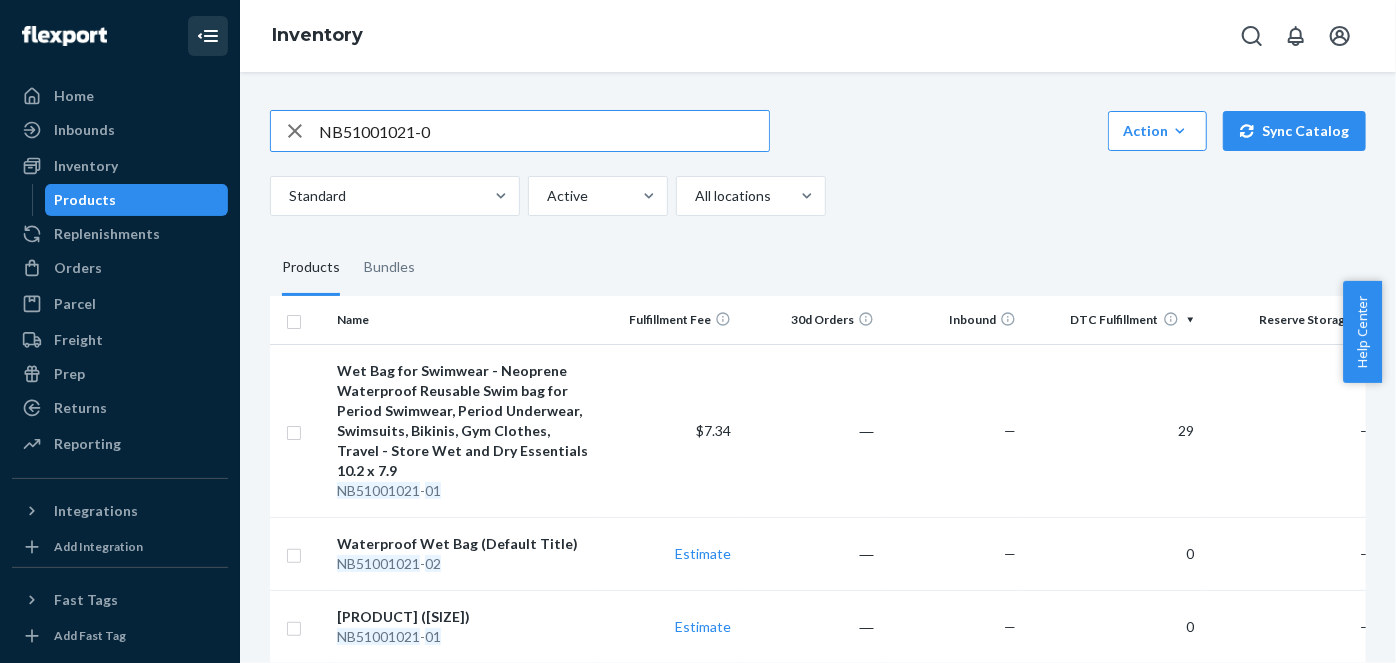 paste on "4Z-UXHT-7S9W" 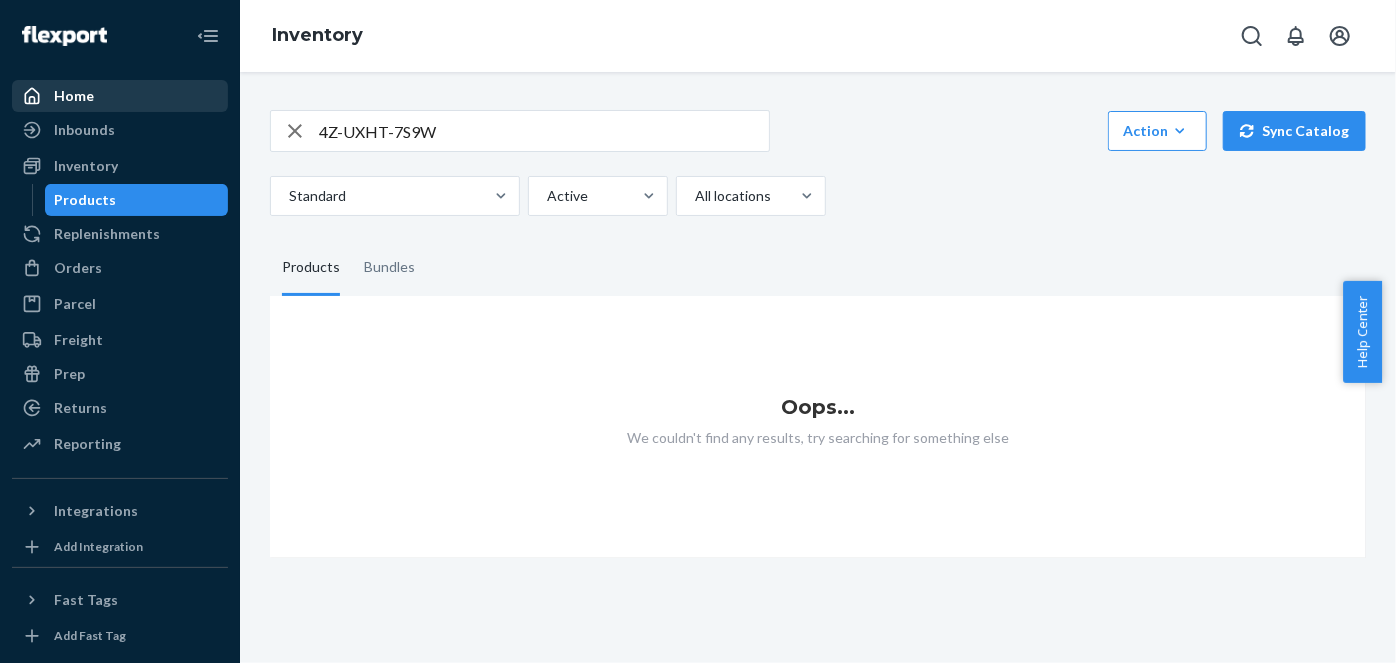 drag, startPoint x: 445, startPoint y: 128, endPoint x: 171, endPoint y: 105, distance: 274.96362 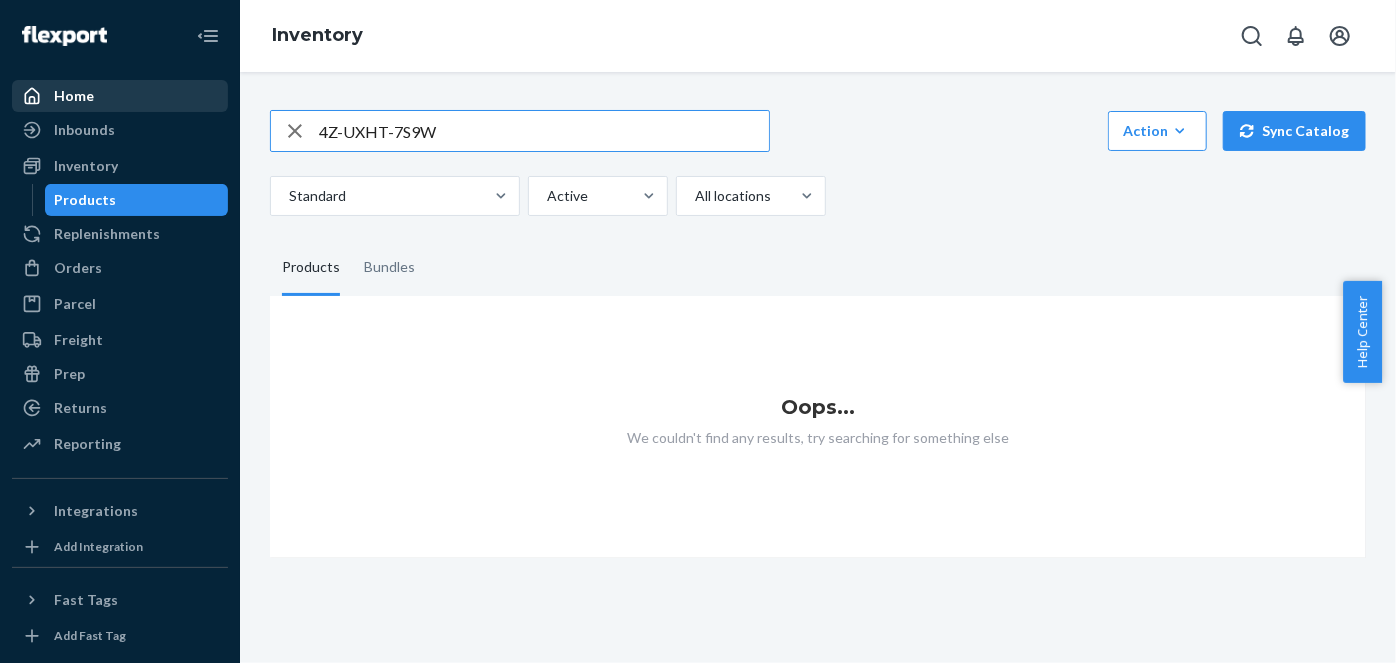 paste on "[PRODUCT_CODE]" 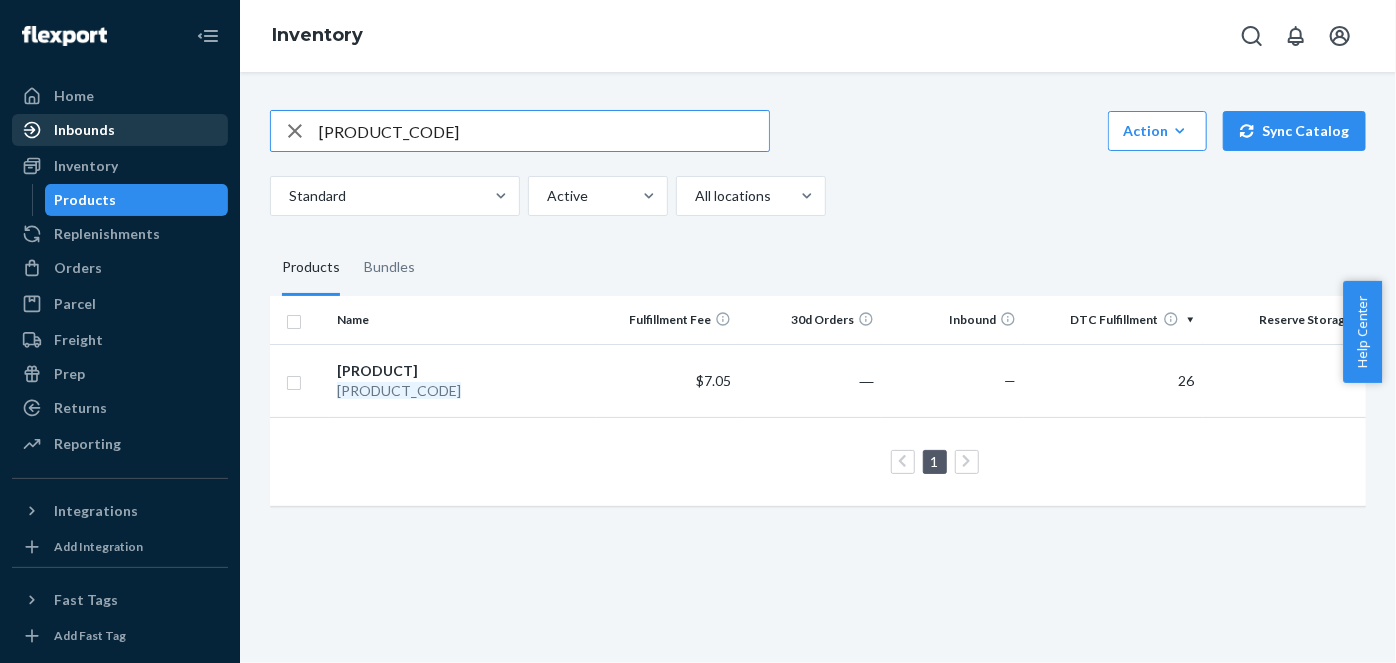 drag, startPoint x: 436, startPoint y: 122, endPoint x: 114, endPoint y: 130, distance: 322.09937 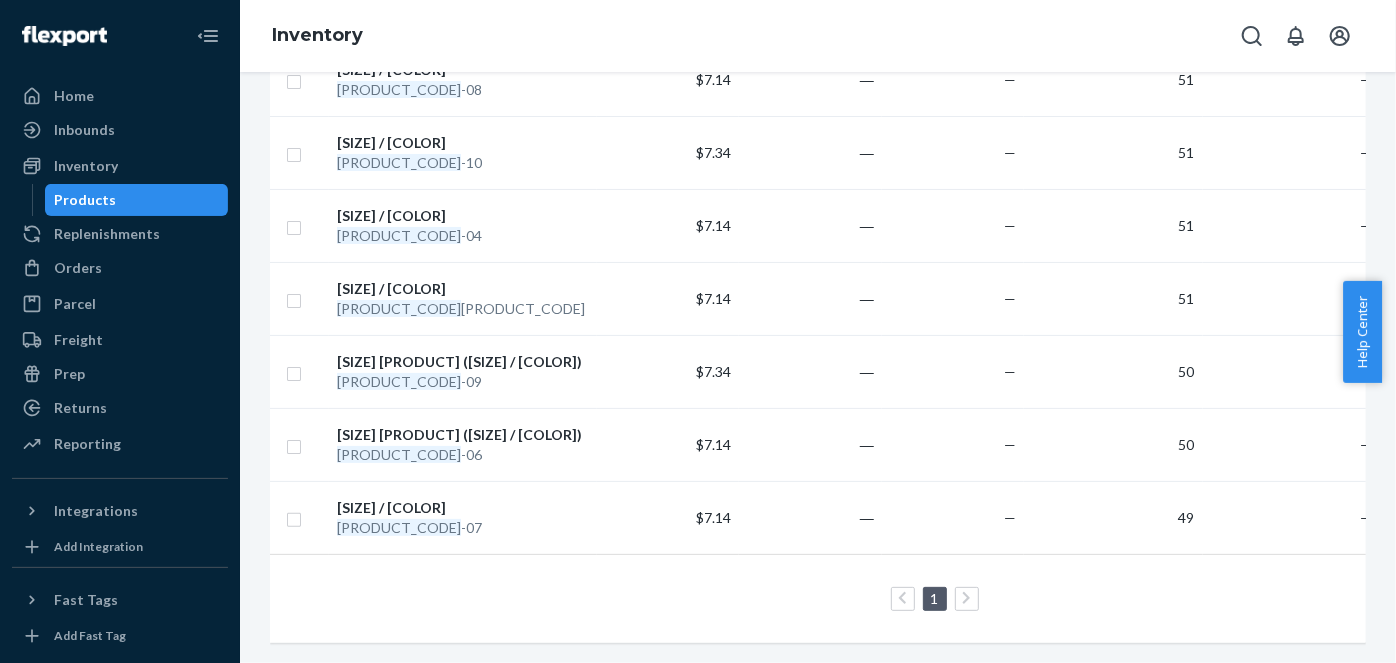 scroll, scrollTop: 0, scrollLeft: 0, axis: both 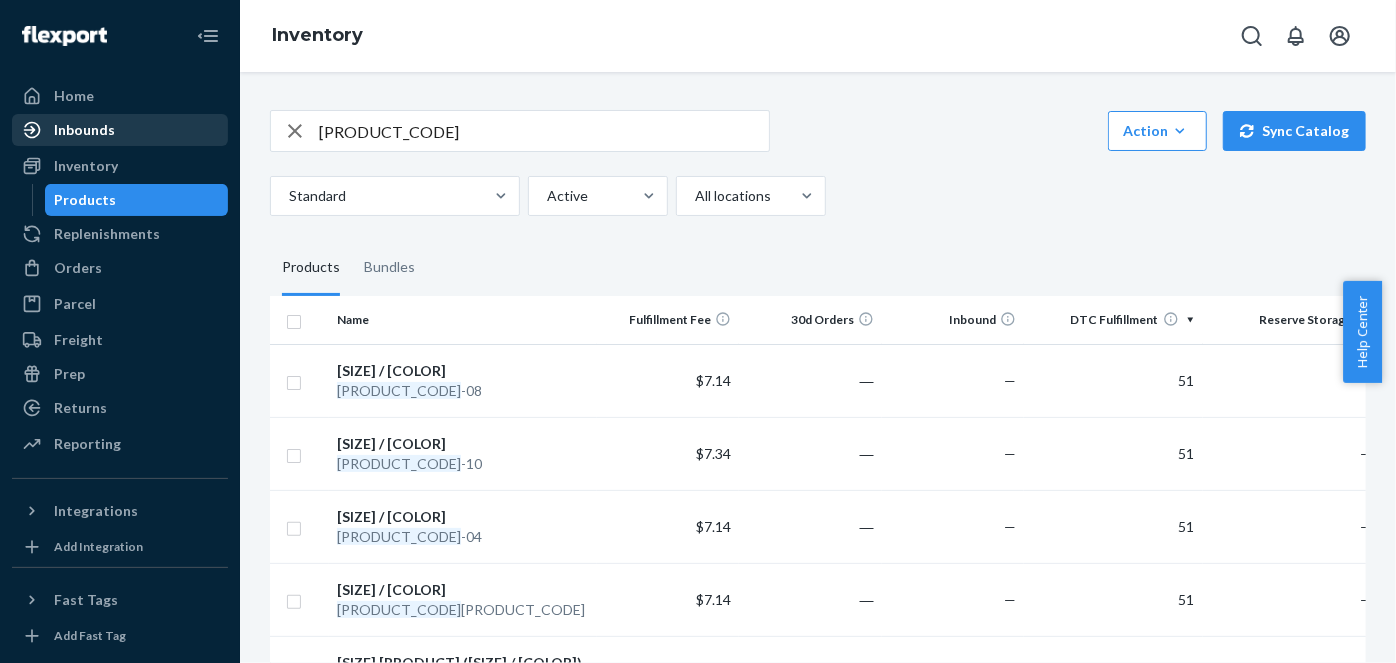 drag, startPoint x: 197, startPoint y: 118, endPoint x: 146, endPoint y: 118, distance: 51 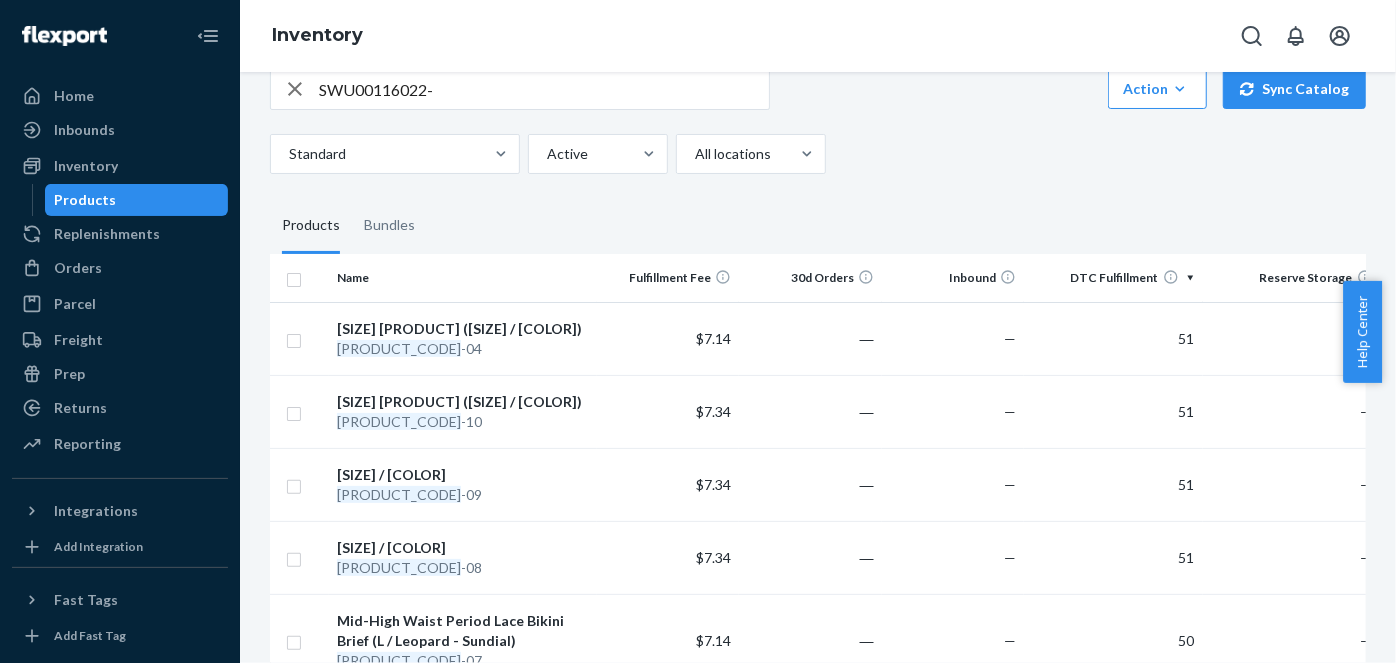 scroll, scrollTop: 0, scrollLeft: 0, axis: both 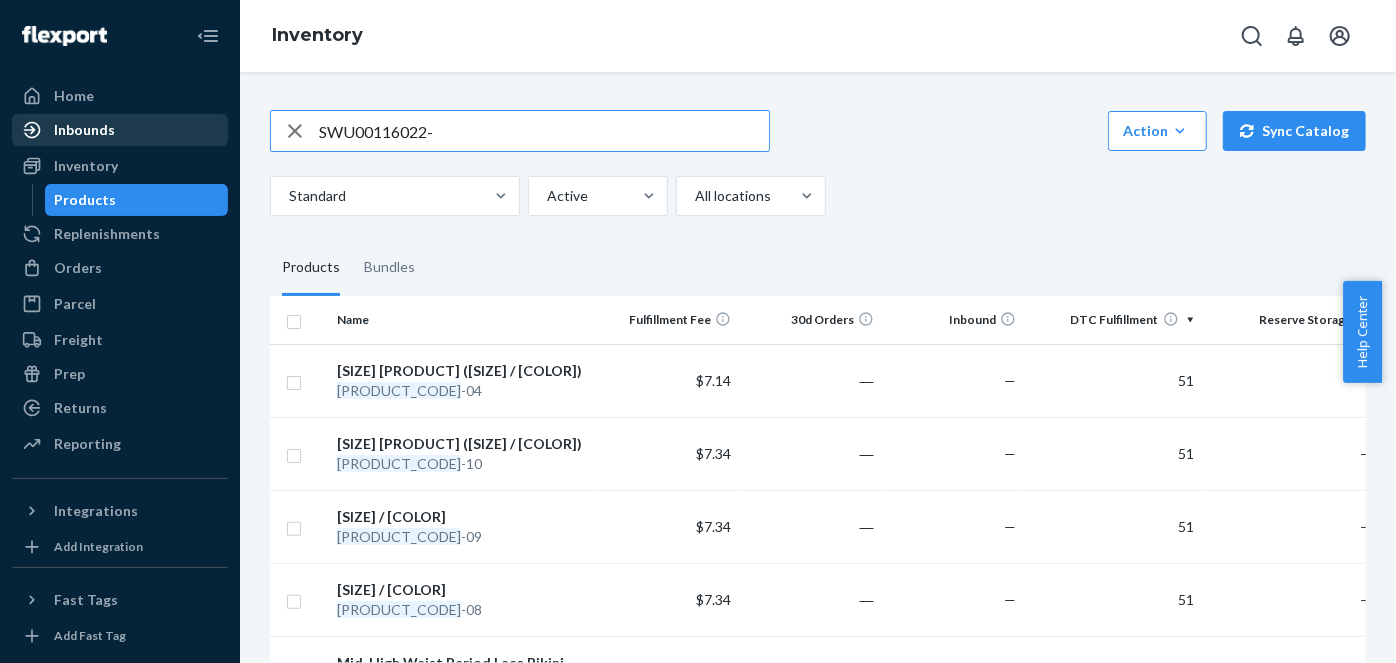 drag, startPoint x: 357, startPoint y: 139, endPoint x: 129, endPoint y: 114, distance: 229.36652 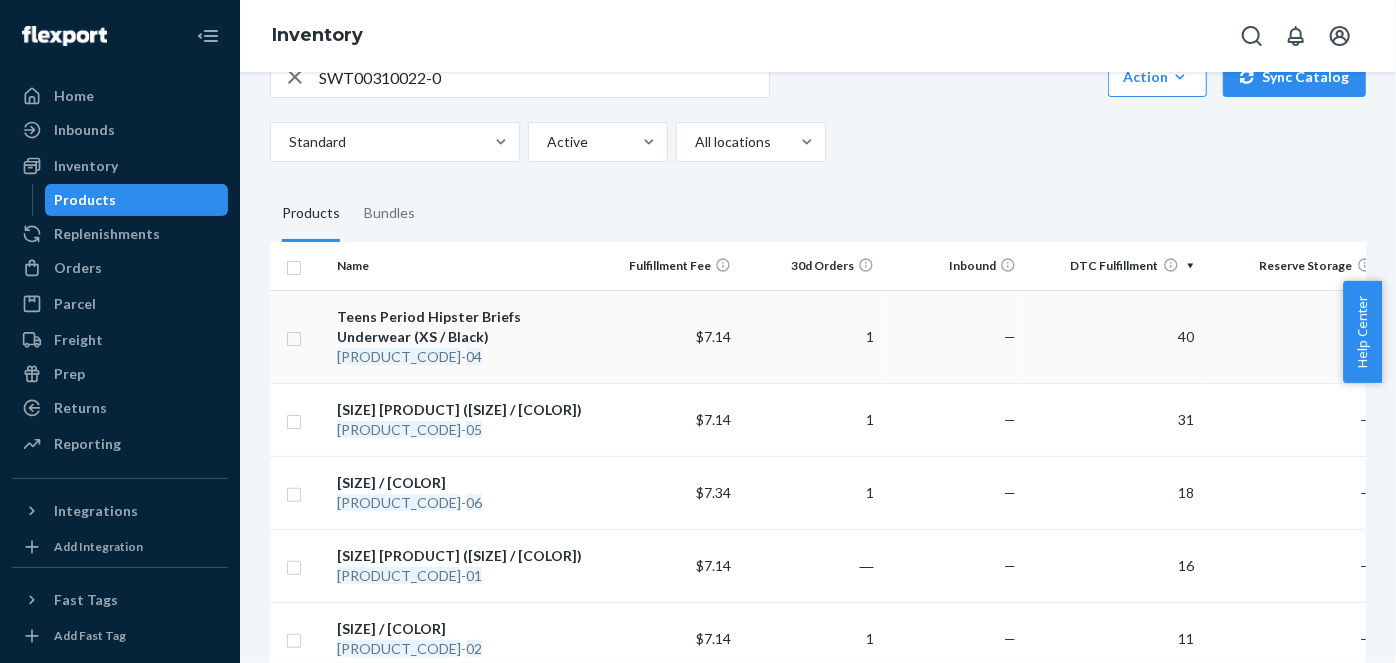 scroll, scrollTop: 0, scrollLeft: 0, axis: both 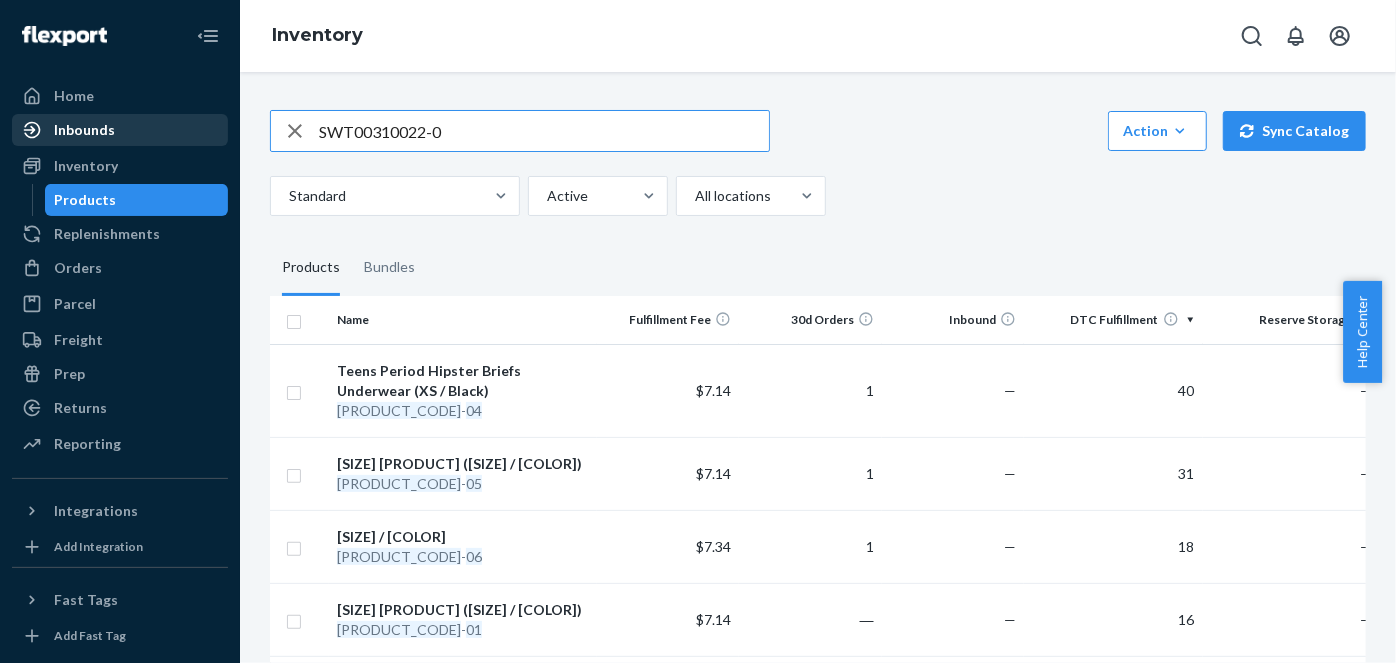 drag, startPoint x: 480, startPoint y: 120, endPoint x: 195, endPoint y: 124, distance: 285.02808 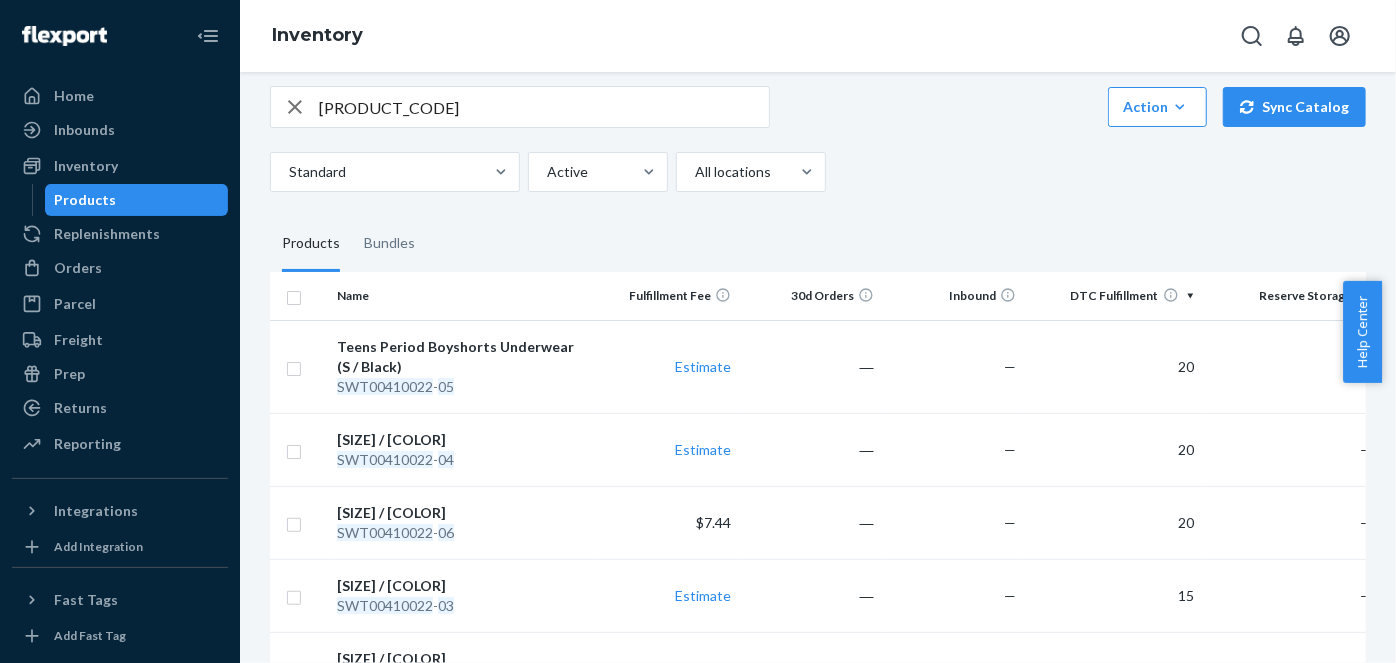 scroll, scrollTop: 0, scrollLeft: 0, axis: both 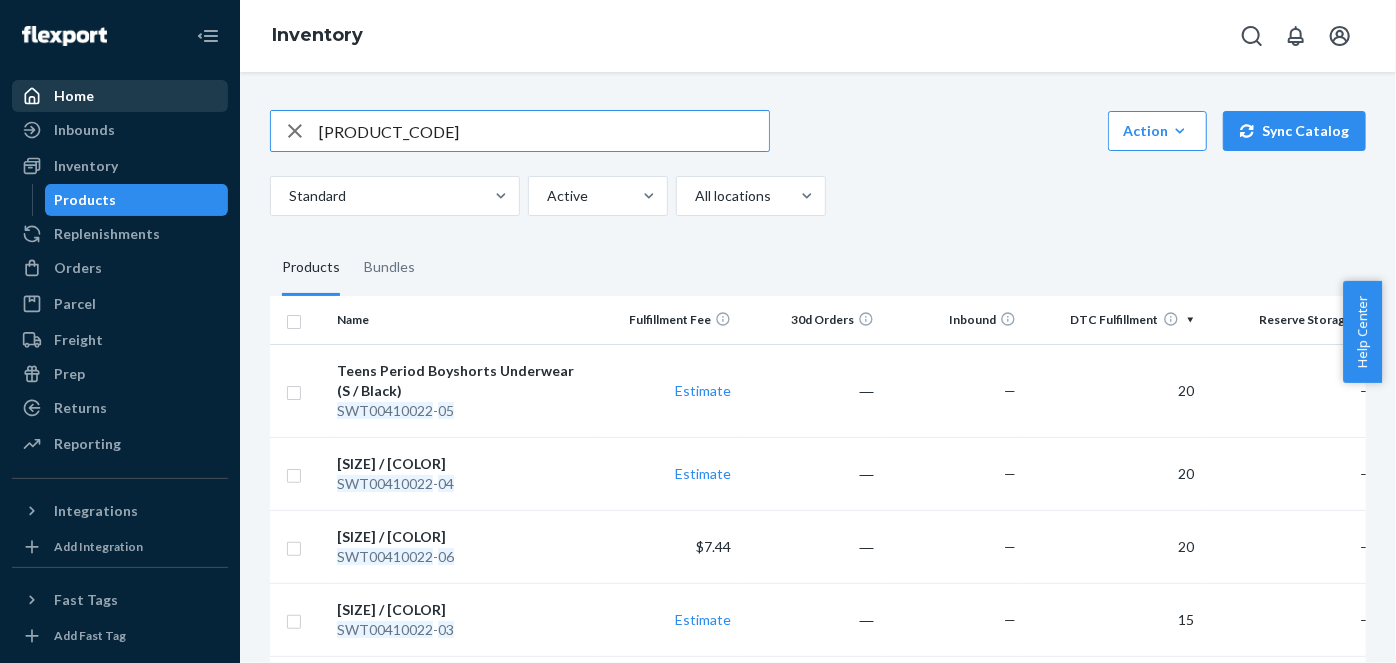 drag, startPoint x: 431, startPoint y: 108, endPoint x: 184, endPoint y: 99, distance: 247.16391 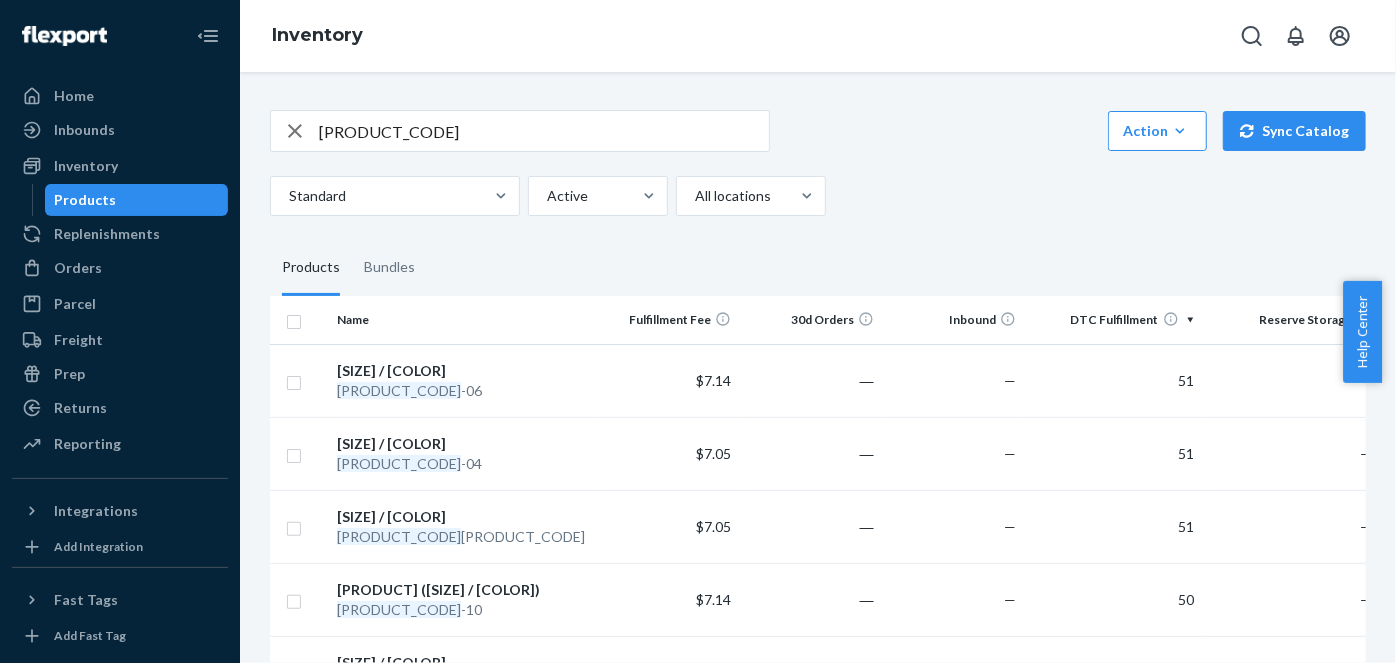scroll, scrollTop: 0, scrollLeft: 0, axis: both 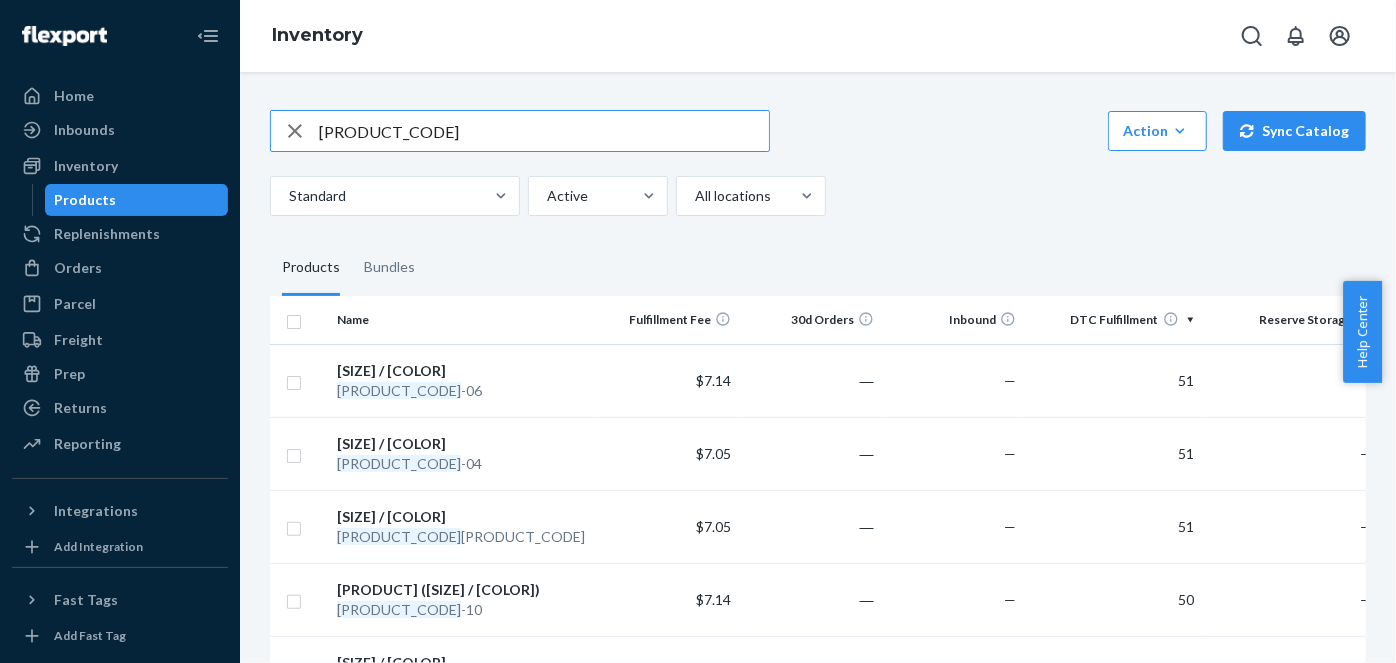 drag, startPoint x: 503, startPoint y: 147, endPoint x: 245, endPoint y: 138, distance: 258.15692 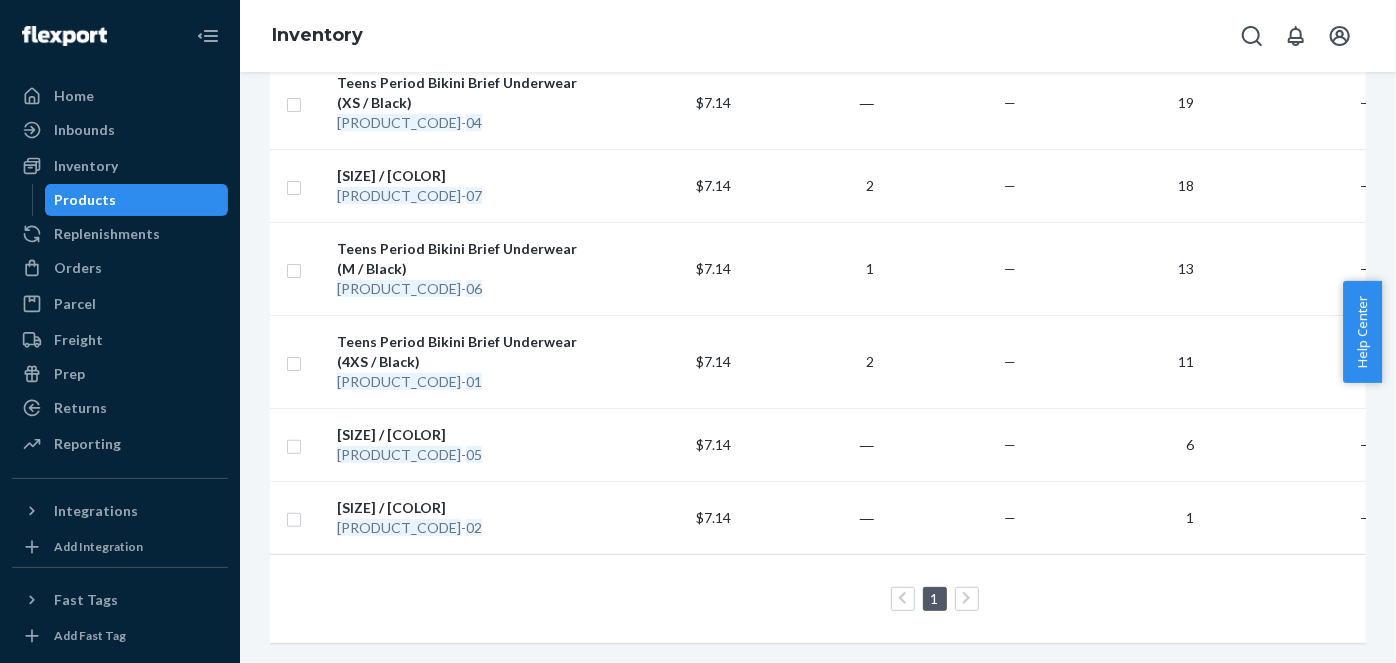scroll, scrollTop: 0, scrollLeft: 0, axis: both 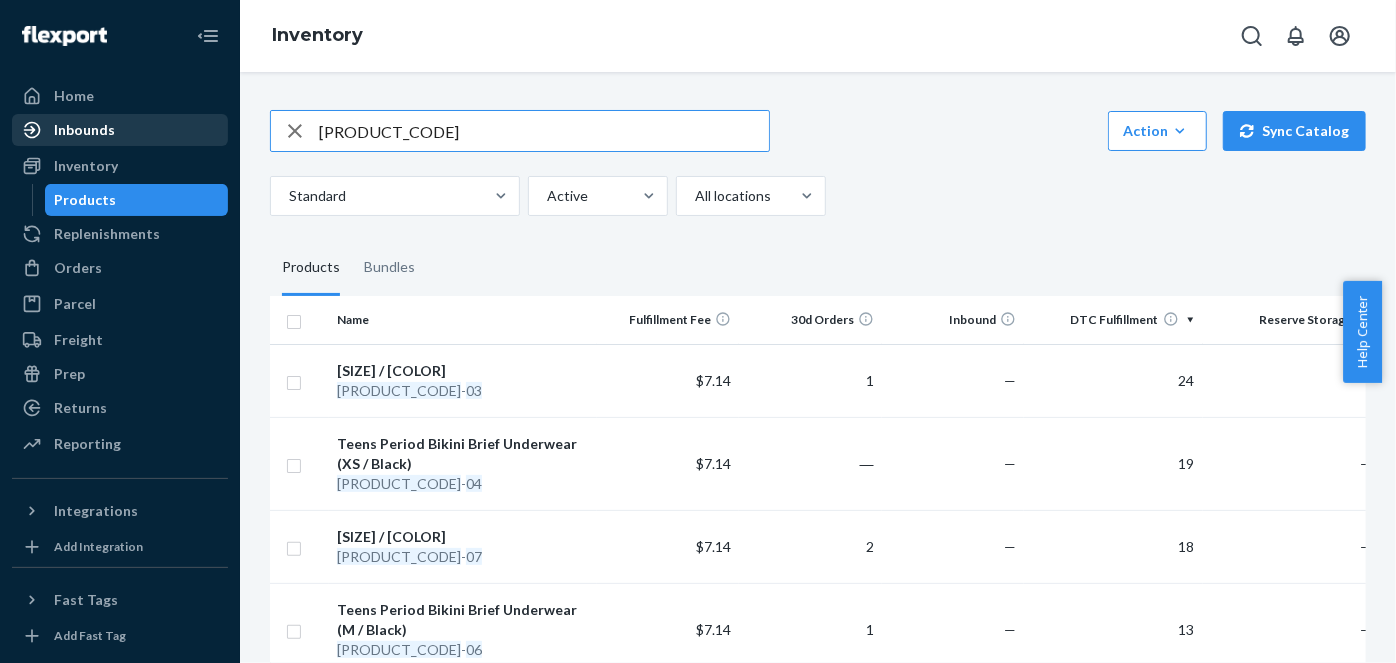 drag, startPoint x: 509, startPoint y: 112, endPoint x: 202, endPoint y: 131, distance: 307.58737 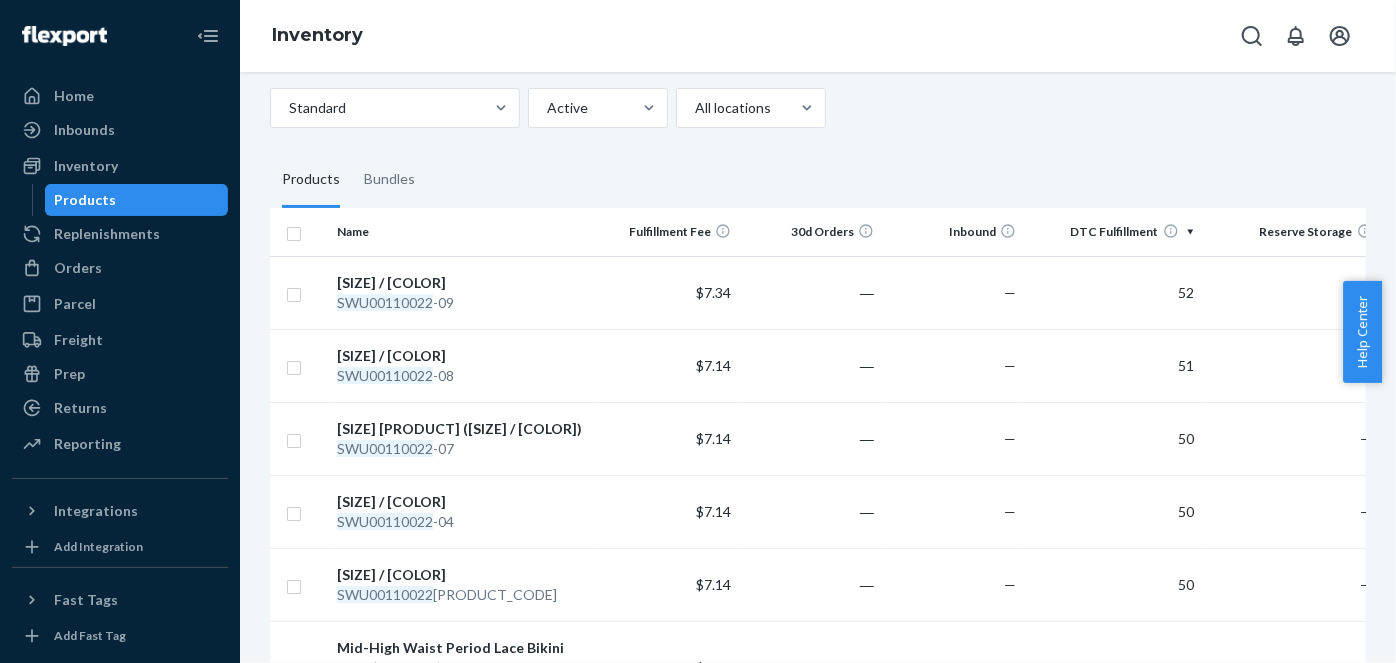 scroll, scrollTop: 0, scrollLeft: 0, axis: both 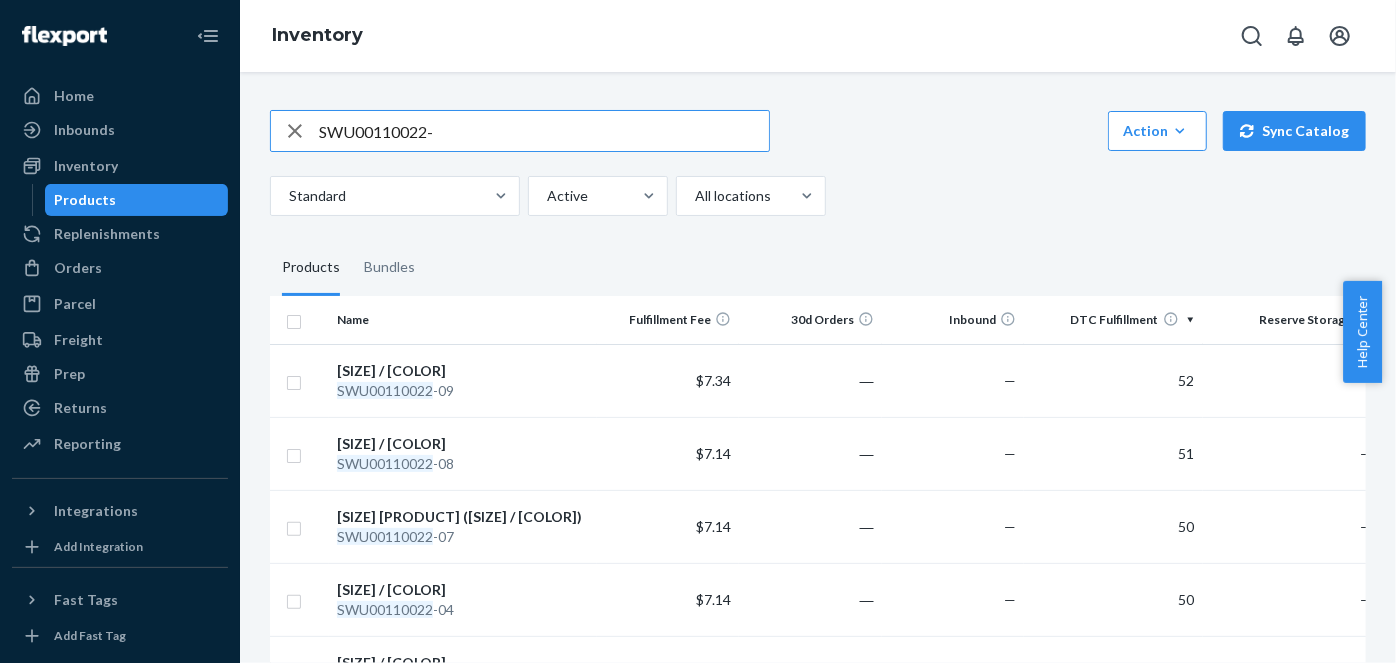 drag, startPoint x: 476, startPoint y: 123, endPoint x: 242, endPoint y: 136, distance: 234.36084 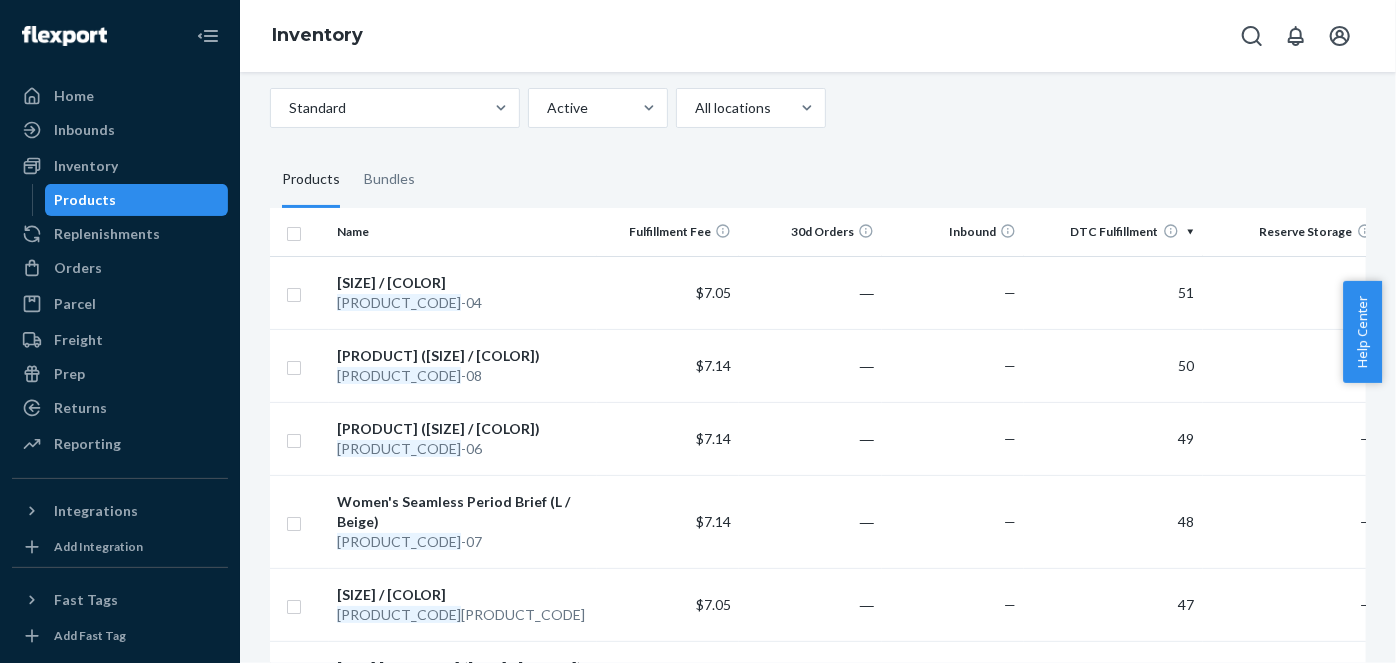 scroll, scrollTop: 0, scrollLeft: 0, axis: both 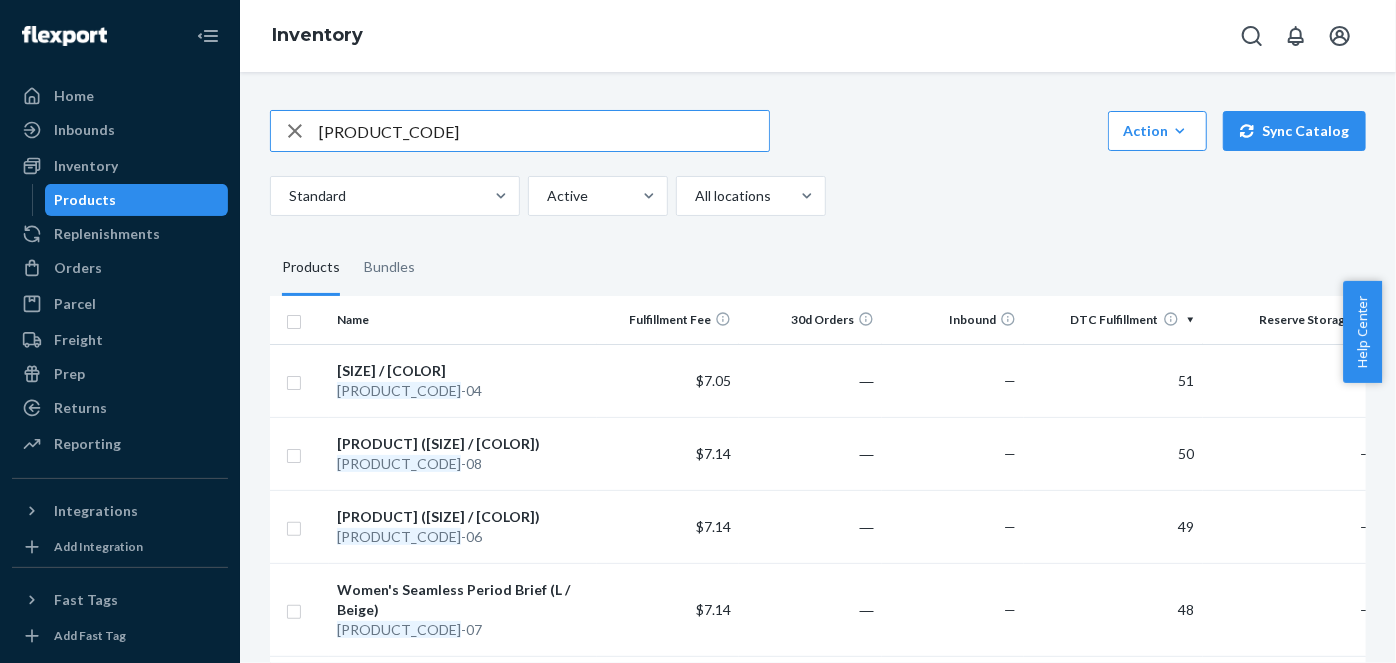 drag, startPoint x: 396, startPoint y: 130, endPoint x: 239, endPoint y: 137, distance: 157.15598 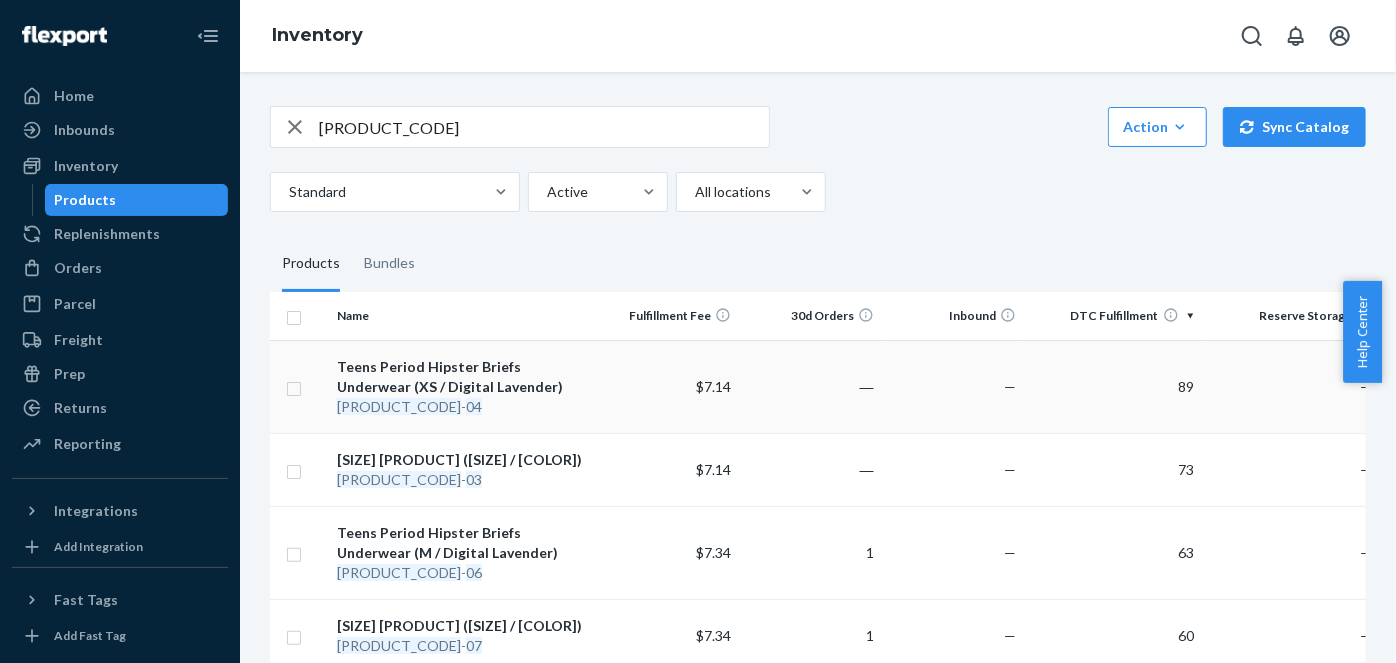 scroll, scrollTop: 0, scrollLeft: 0, axis: both 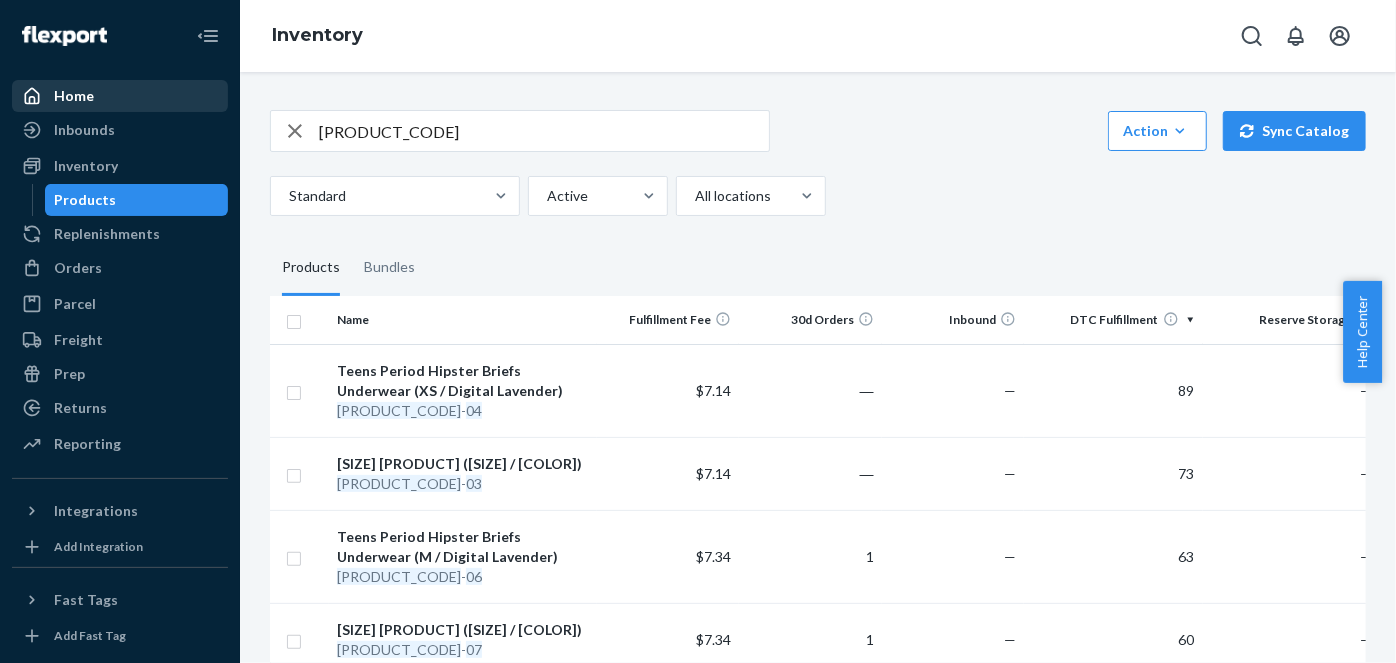 drag, startPoint x: 466, startPoint y: 124, endPoint x: 198, endPoint y: 107, distance: 268.53864 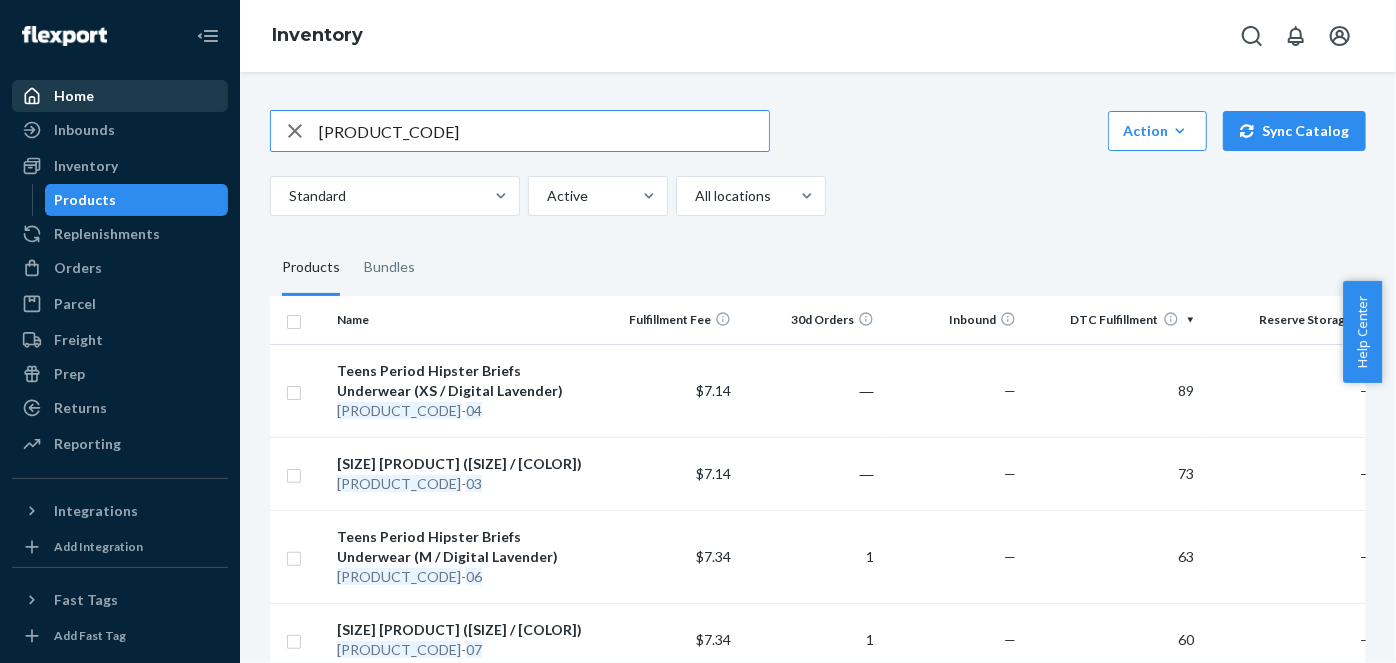 paste on "[PRODUCT_CODE]" 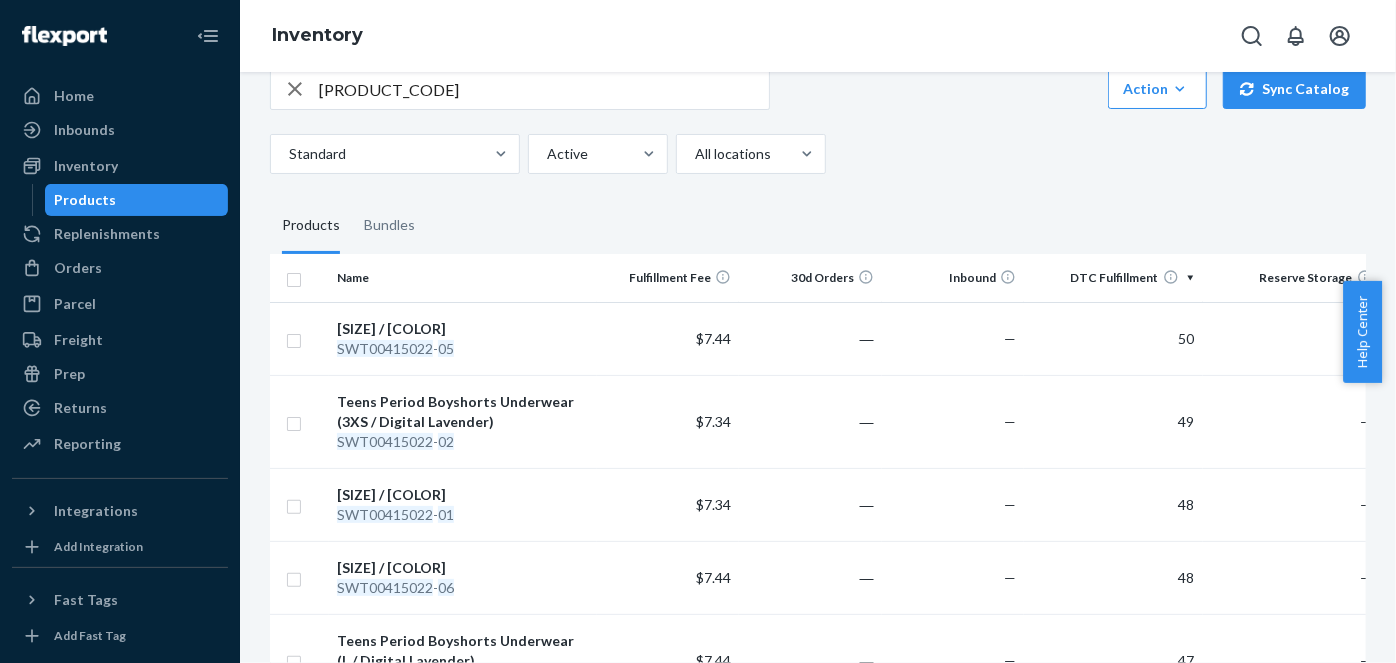 scroll, scrollTop: 413, scrollLeft: 0, axis: vertical 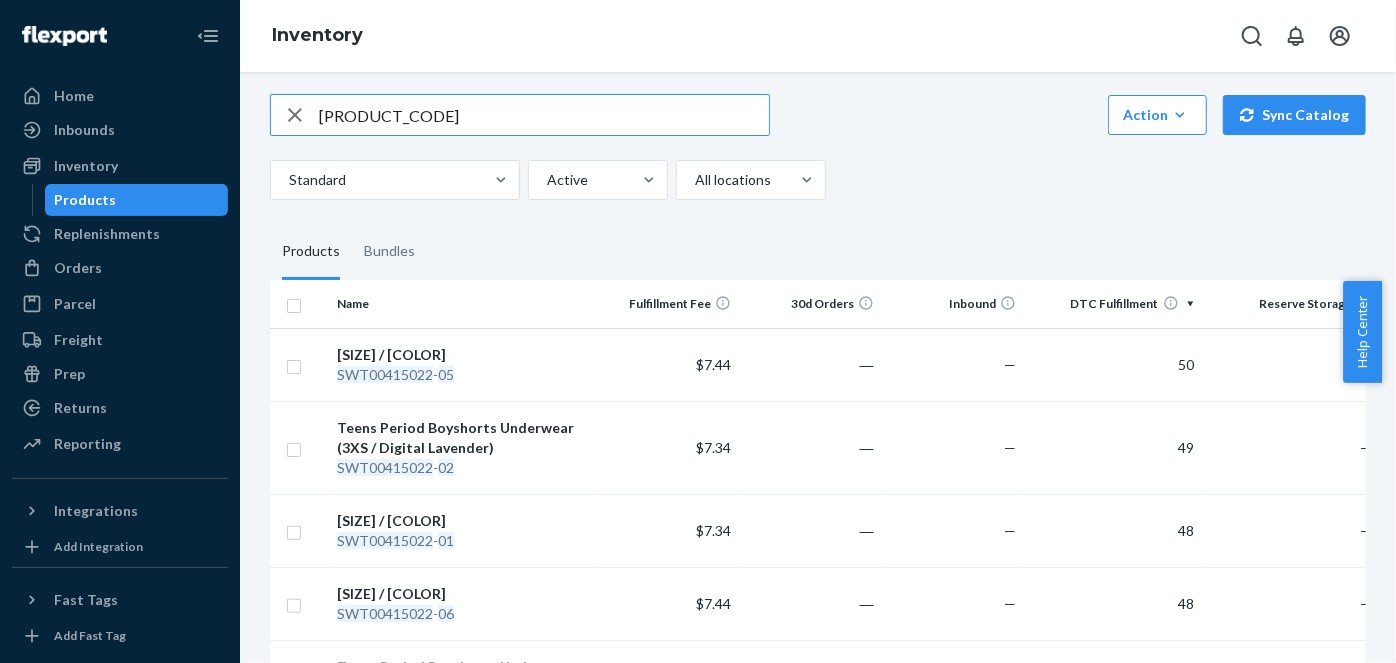 drag, startPoint x: 488, startPoint y: 81, endPoint x: 226, endPoint y: 71, distance: 262.19077 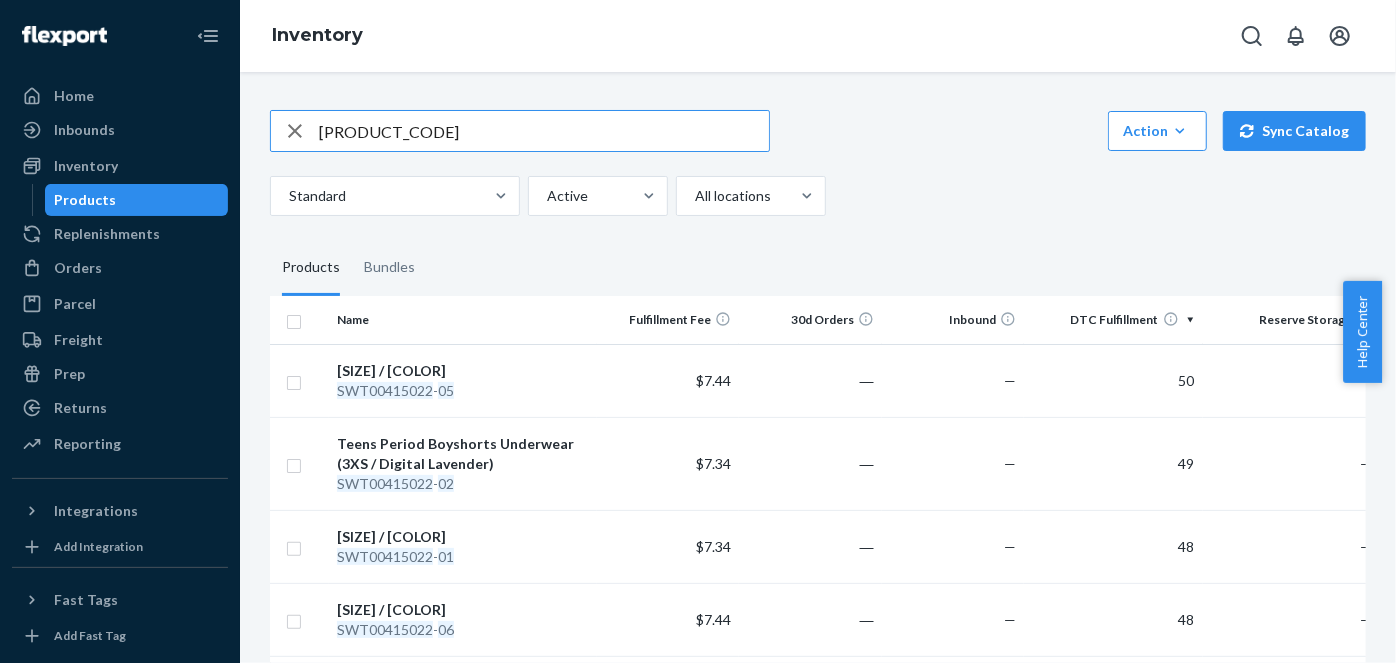 paste on "[PRODUCT_CODE]" 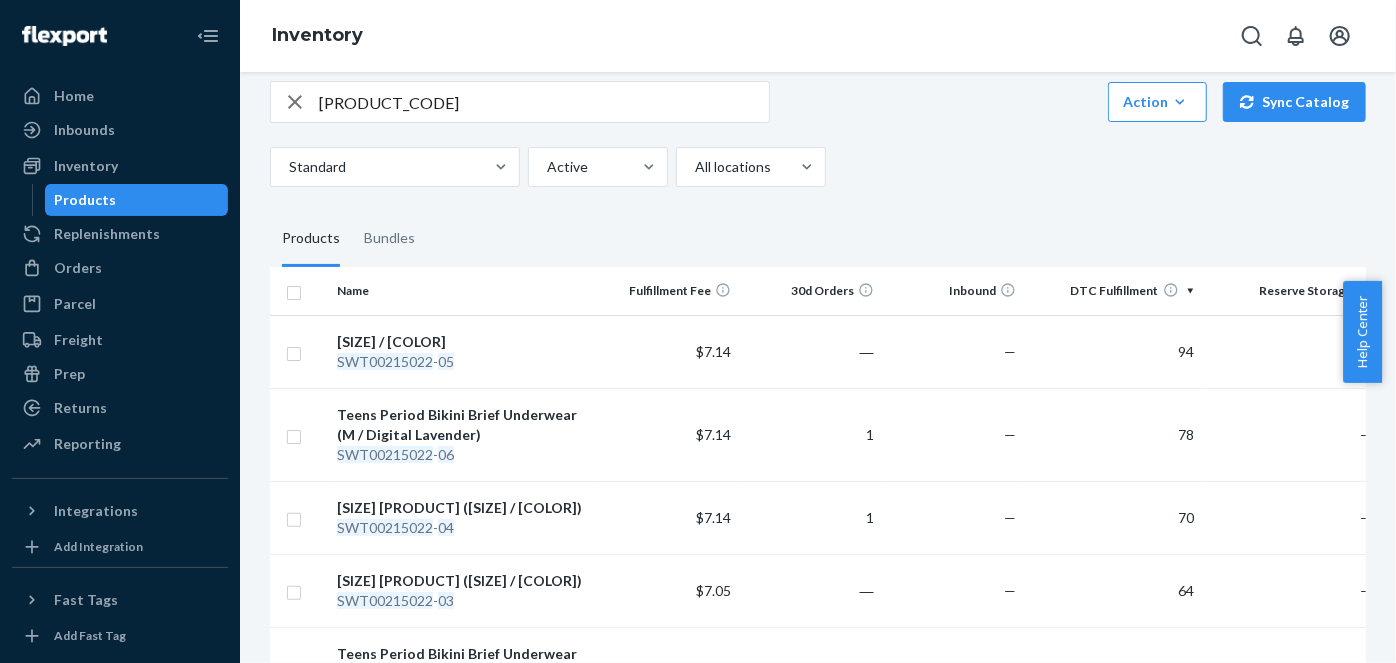 scroll, scrollTop: 0, scrollLeft: 0, axis: both 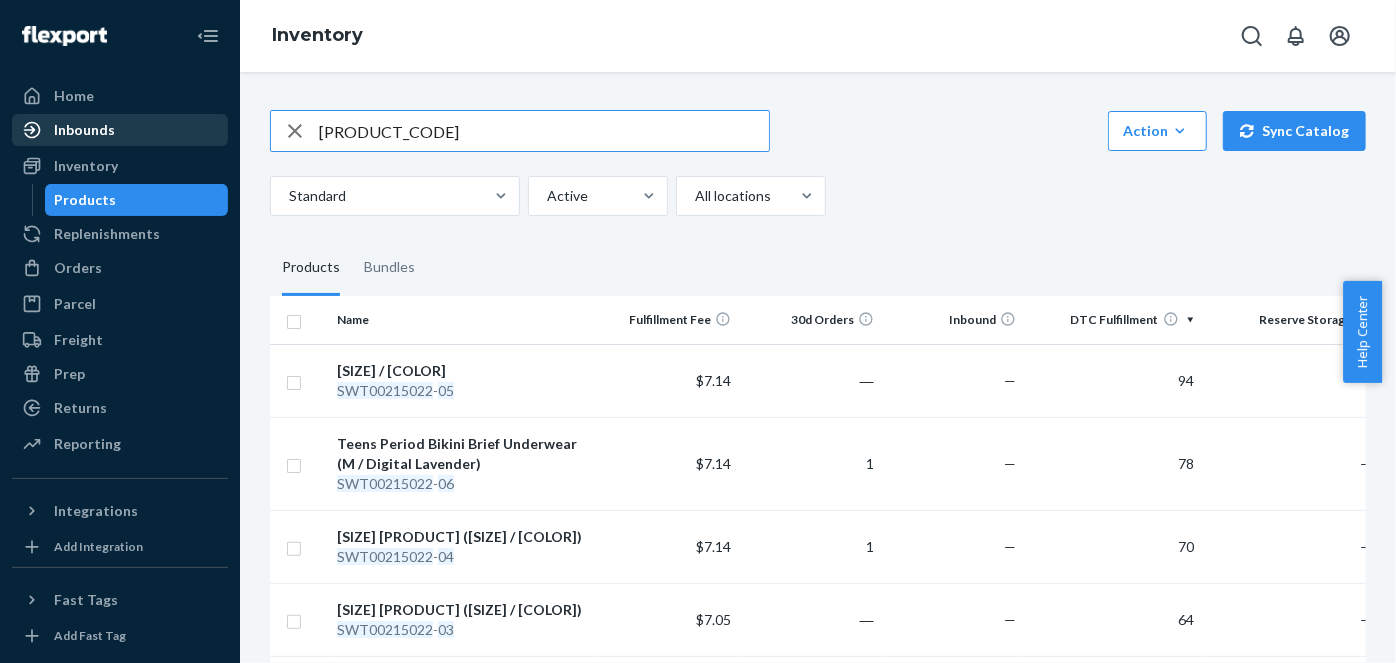 drag, startPoint x: 344, startPoint y: 129, endPoint x: 188, endPoint y: 127, distance: 156.01282 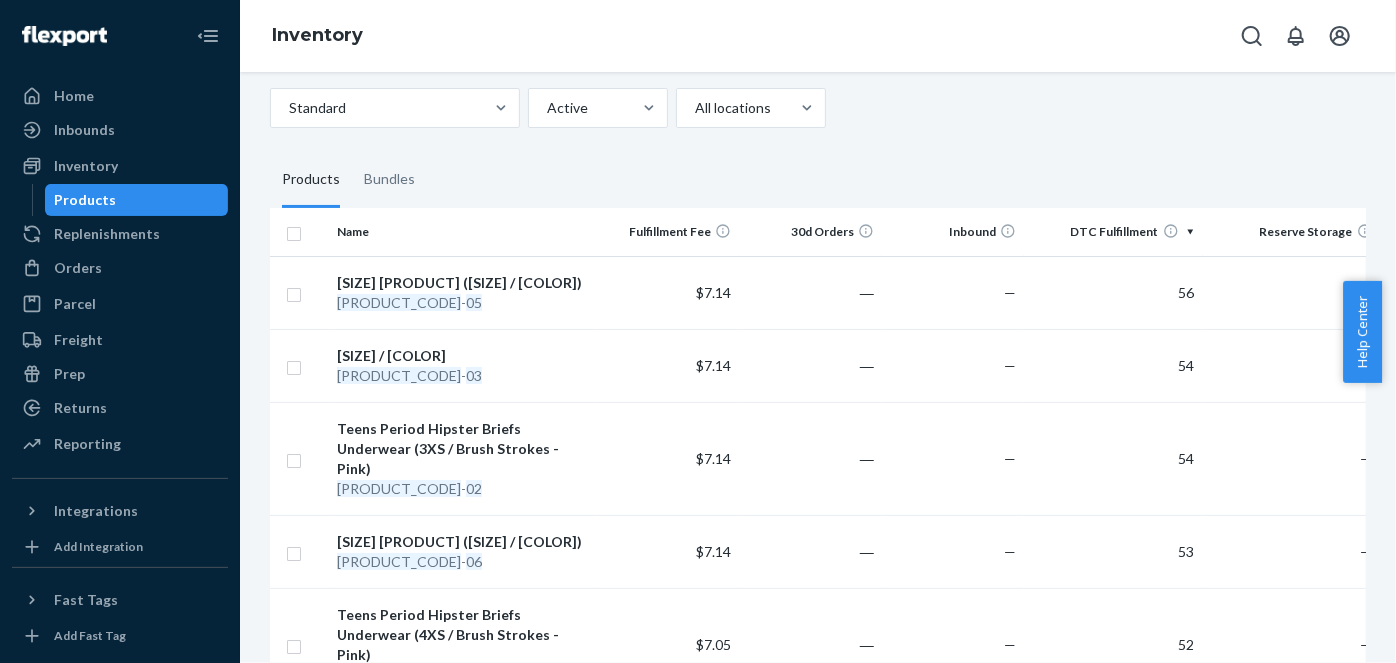scroll, scrollTop: 0, scrollLeft: 0, axis: both 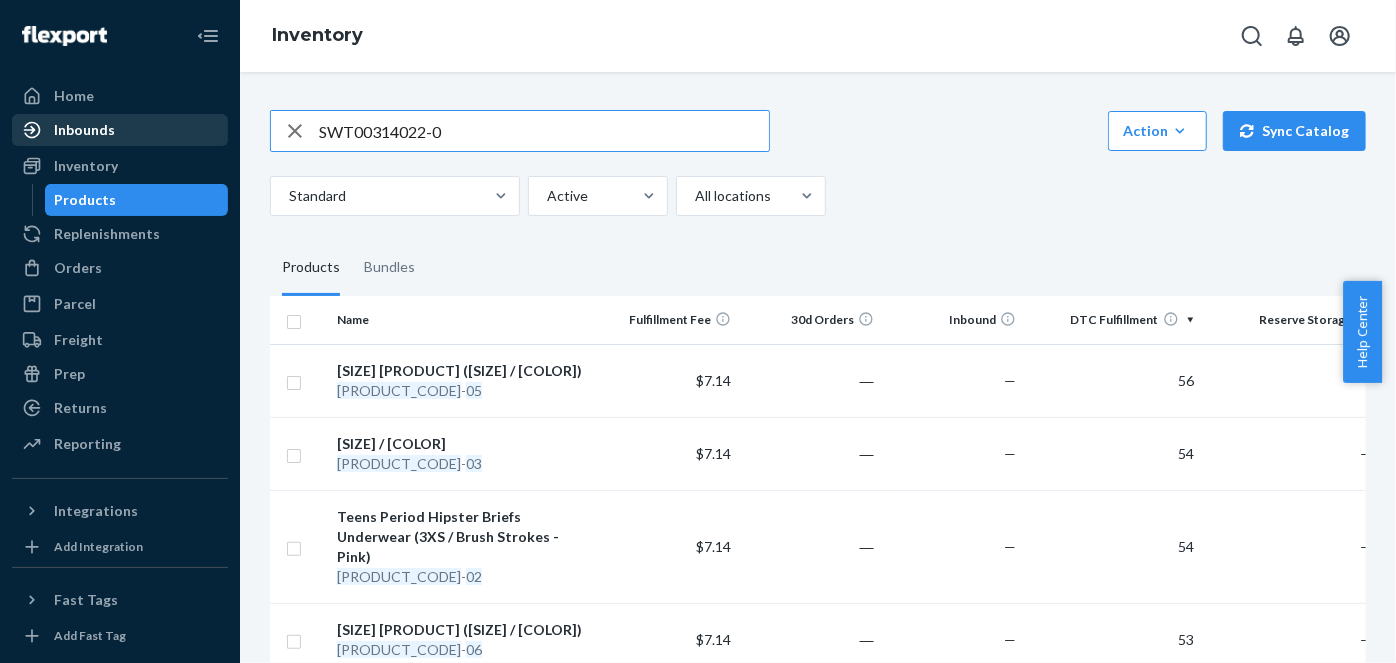 drag, startPoint x: 471, startPoint y: 128, endPoint x: 66, endPoint y: 118, distance: 405.12344 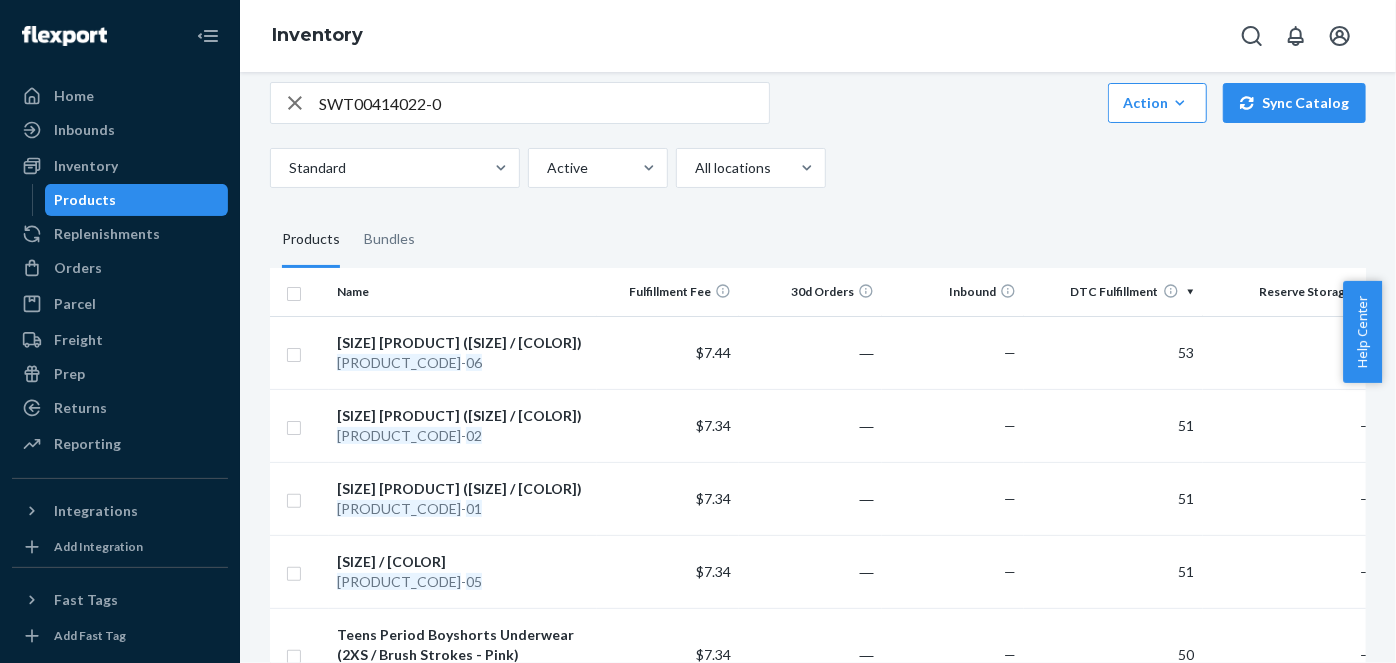 scroll, scrollTop: 0, scrollLeft: 0, axis: both 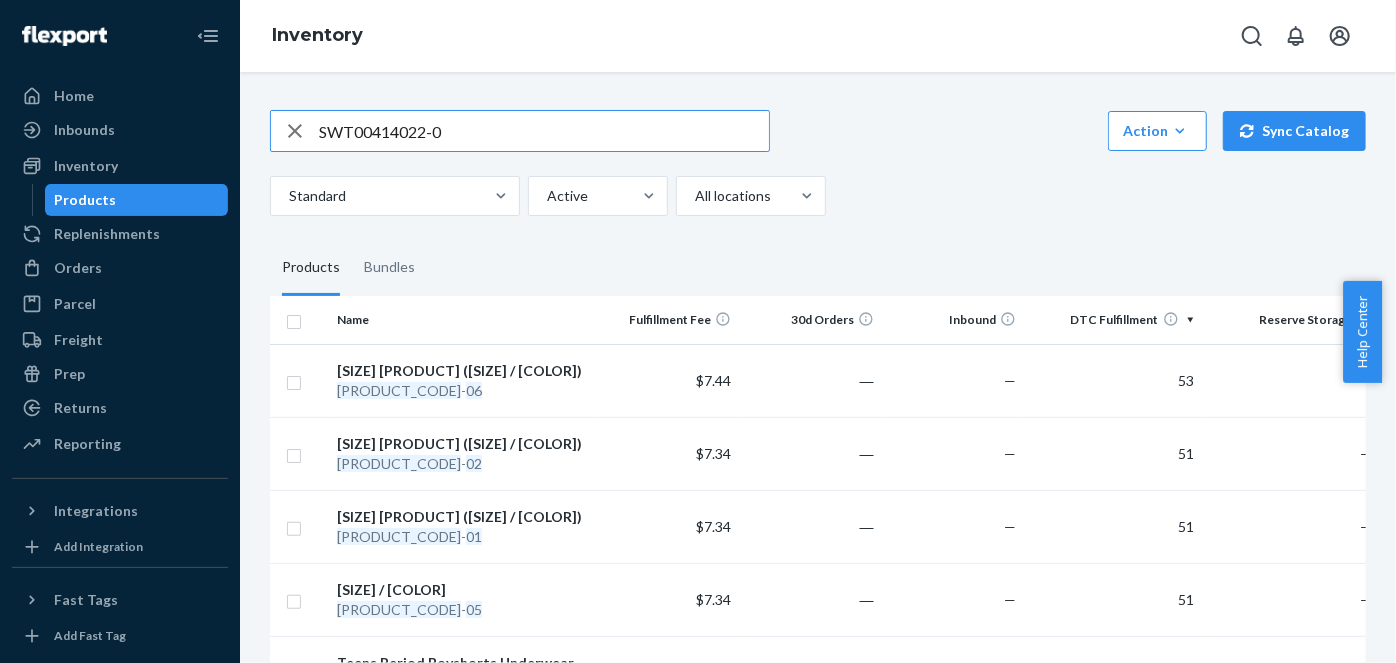 drag, startPoint x: 449, startPoint y: 123, endPoint x: 10, endPoint y: 91, distance: 440.16473 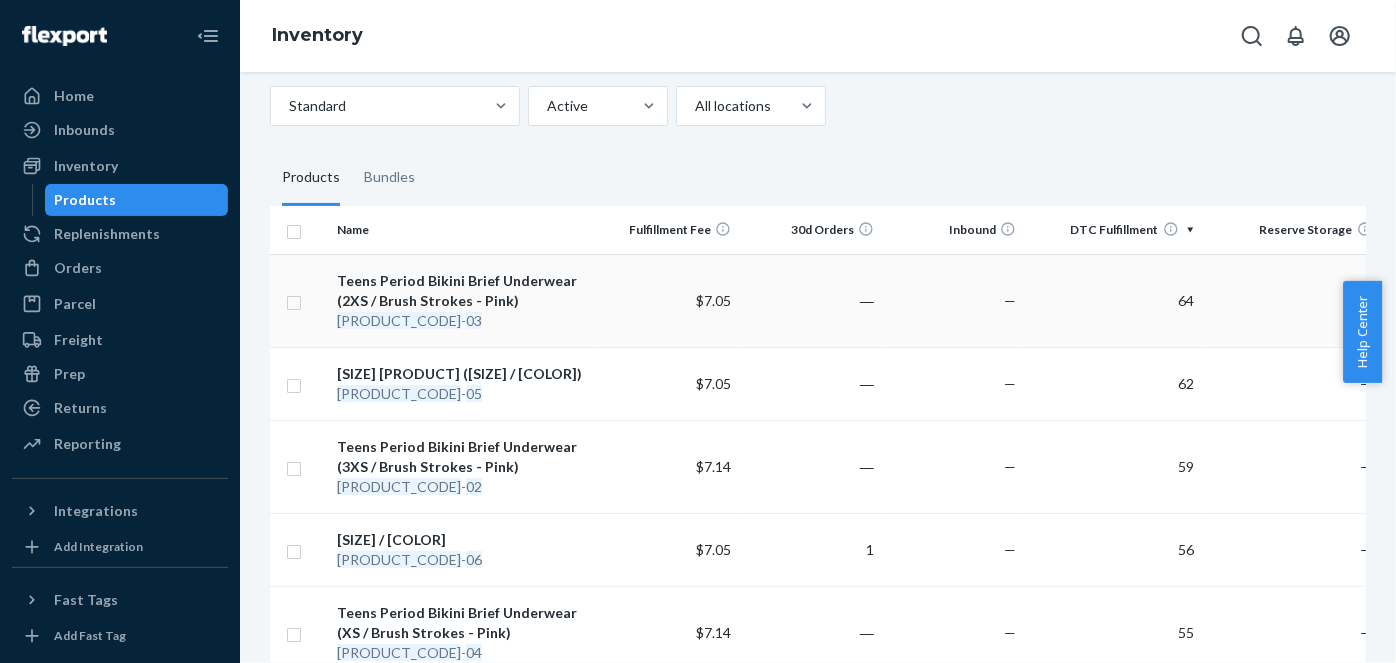 scroll, scrollTop: 0, scrollLeft: 0, axis: both 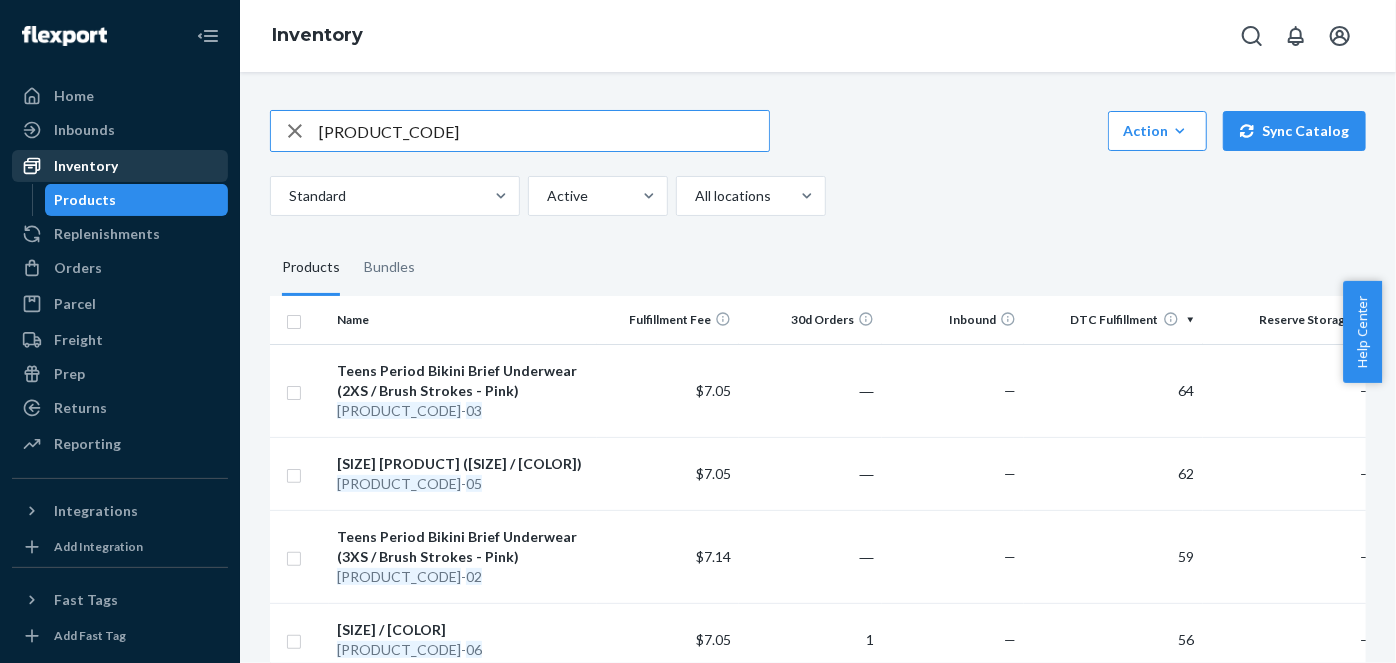 drag, startPoint x: 231, startPoint y: 142, endPoint x: 114, endPoint y: 150, distance: 117.273186 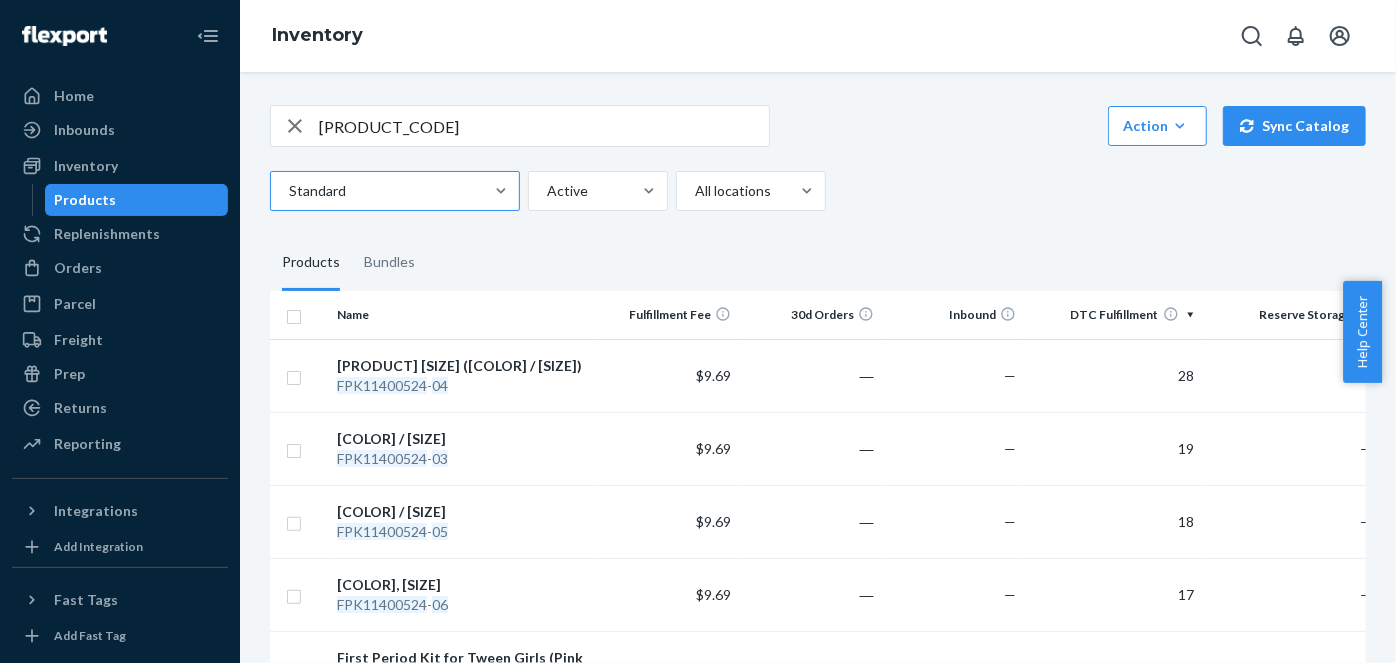scroll, scrollTop: 0, scrollLeft: 0, axis: both 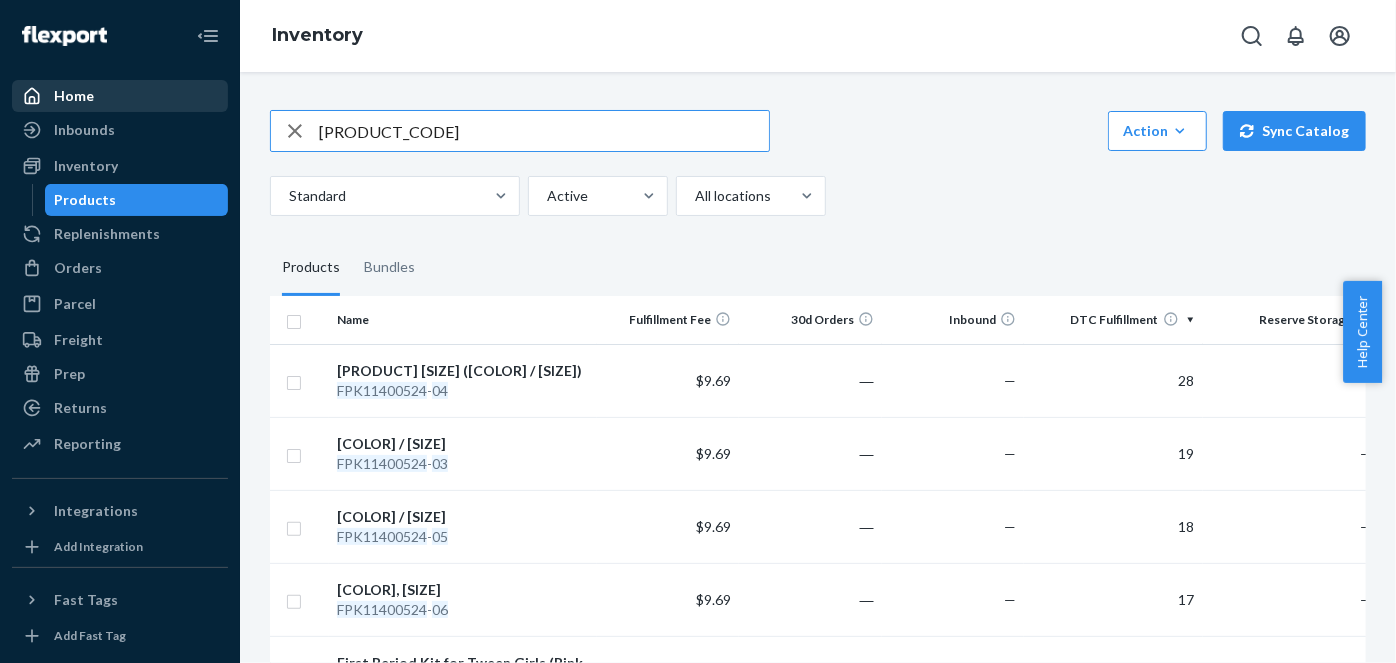 drag, startPoint x: 486, startPoint y: 114, endPoint x: 153, endPoint y: 92, distance: 333.72592 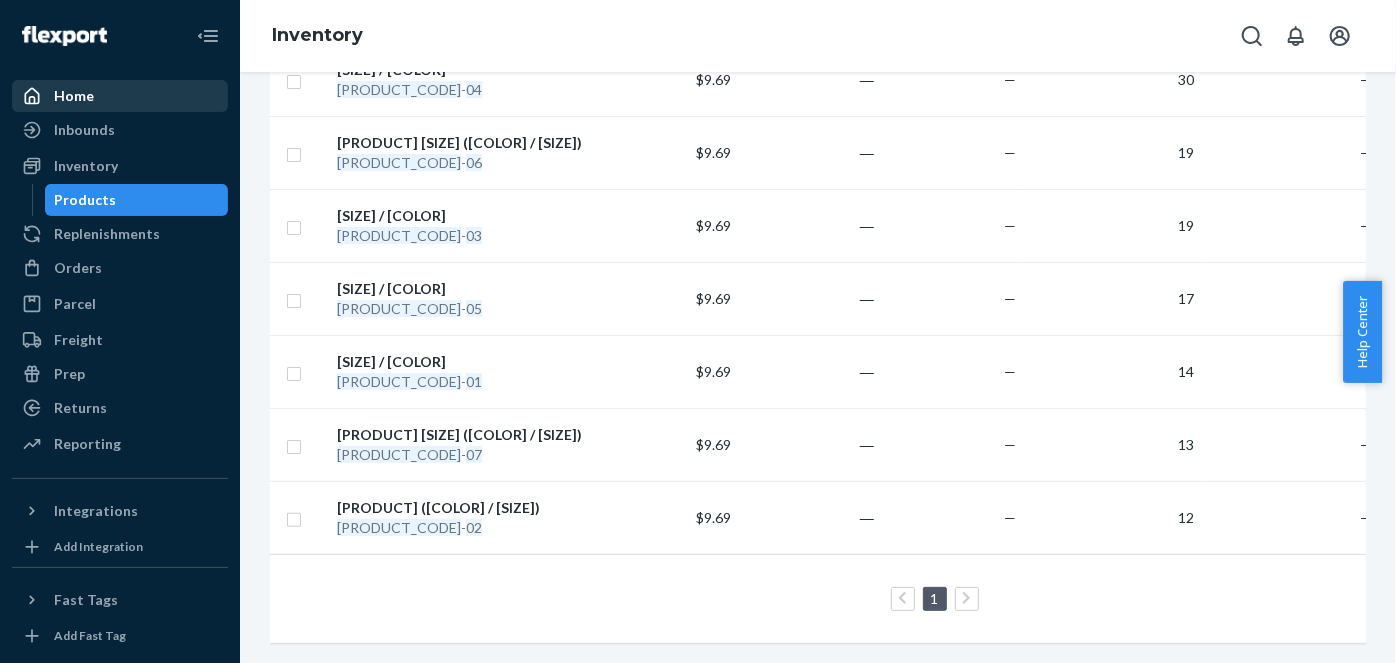 scroll, scrollTop: 451, scrollLeft: 0, axis: vertical 